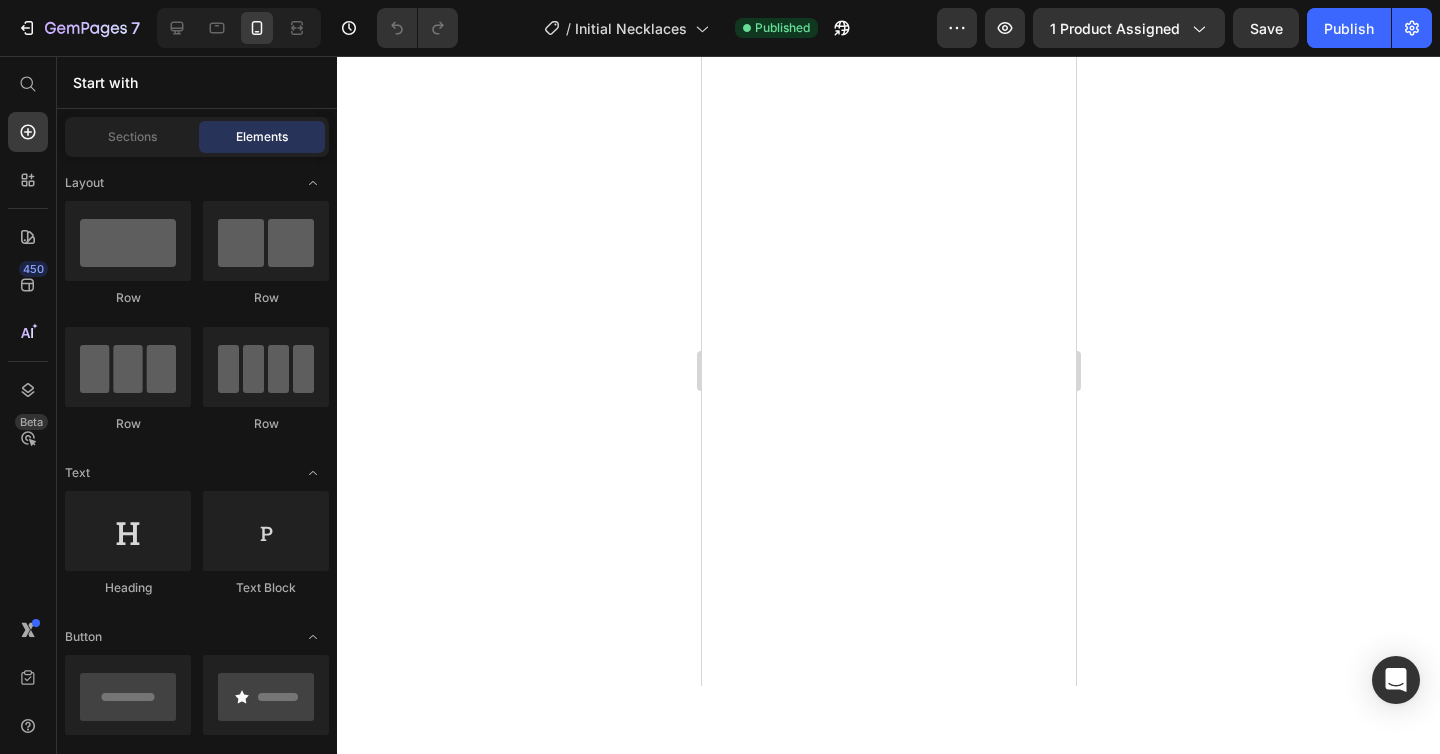 scroll, scrollTop: 0, scrollLeft: 0, axis: both 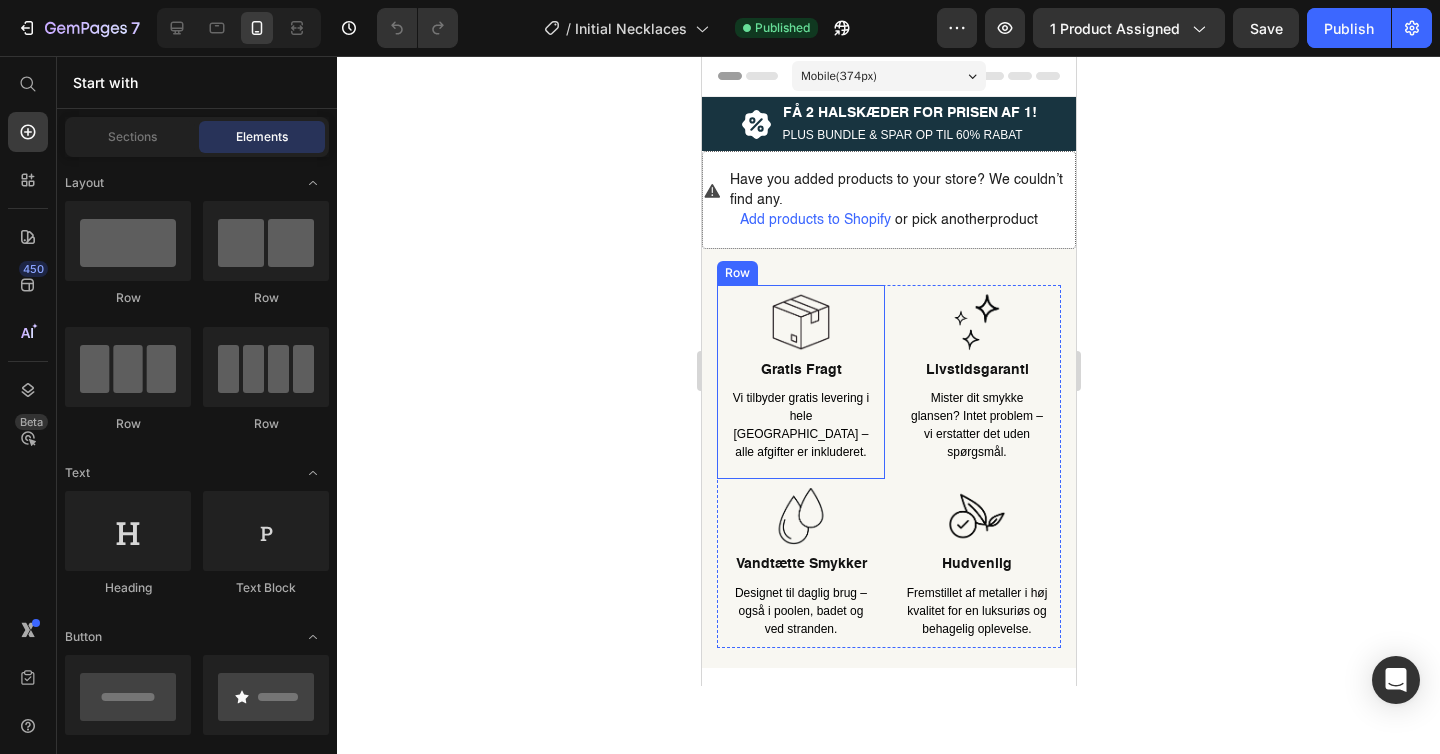 click on "Image Gratis fragt Heading Vi tilbyder gratis levering i hele Danmark – alle afgifter er inkluderet. Text Block Row" at bounding box center (800, 382) 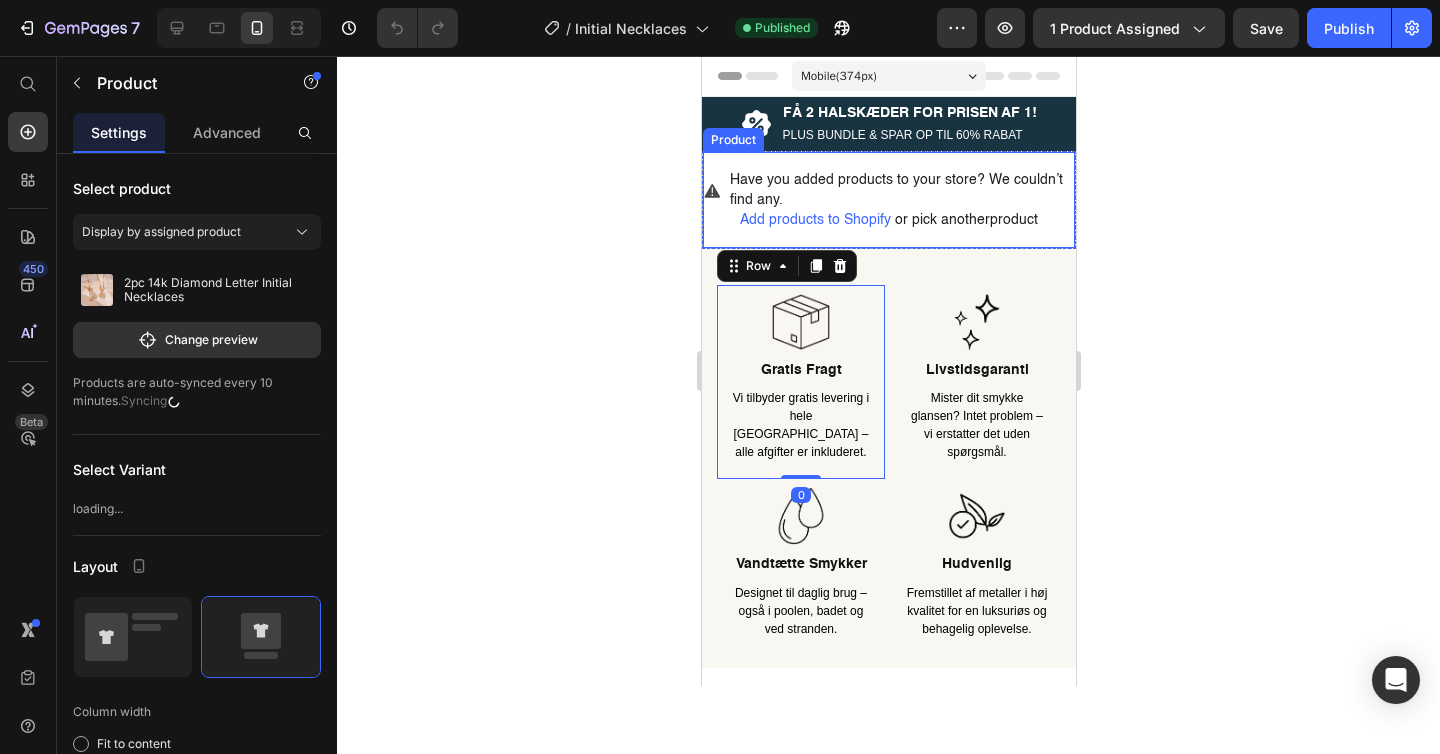 click on "Have you added products to your store? We couldn’t find any. Add products to Shopify   or pick another  product Product" at bounding box center (888, 200) 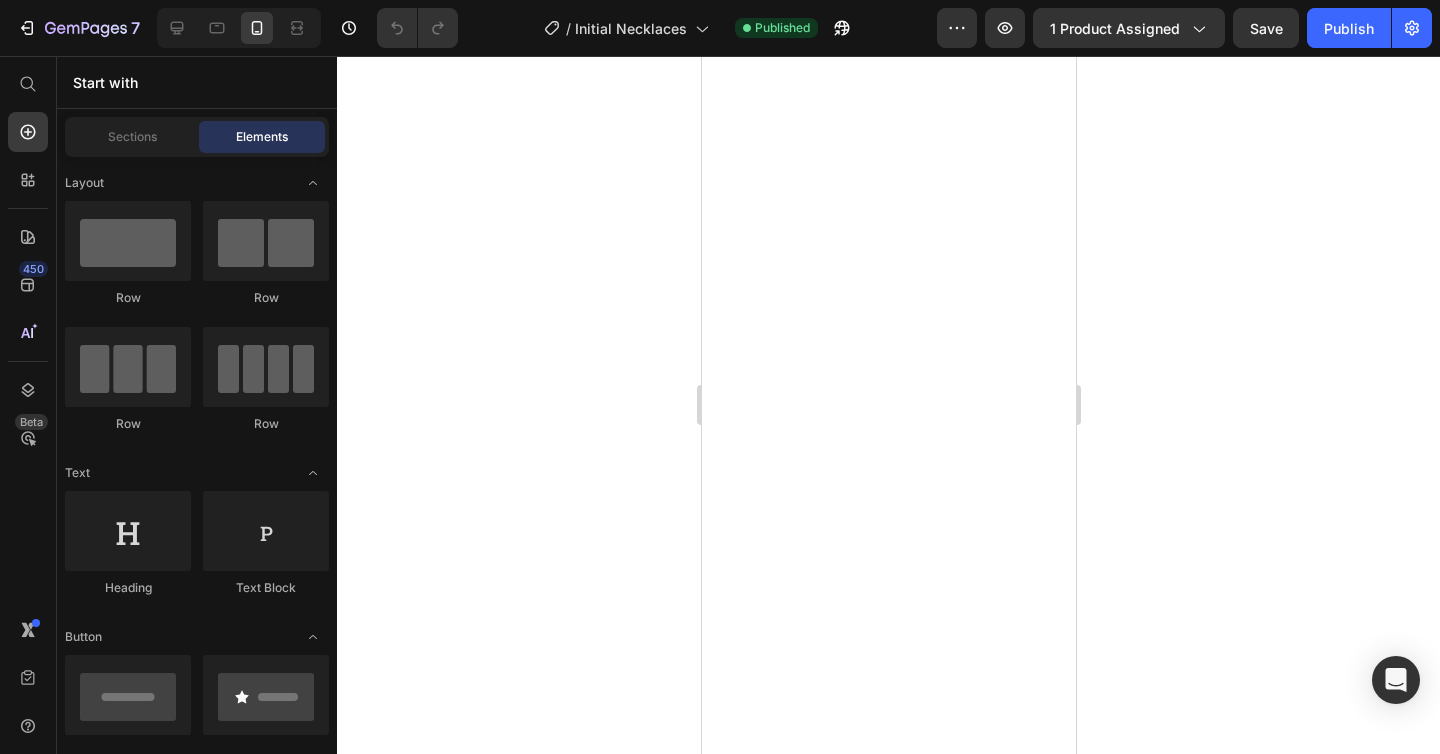scroll, scrollTop: 0, scrollLeft: 0, axis: both 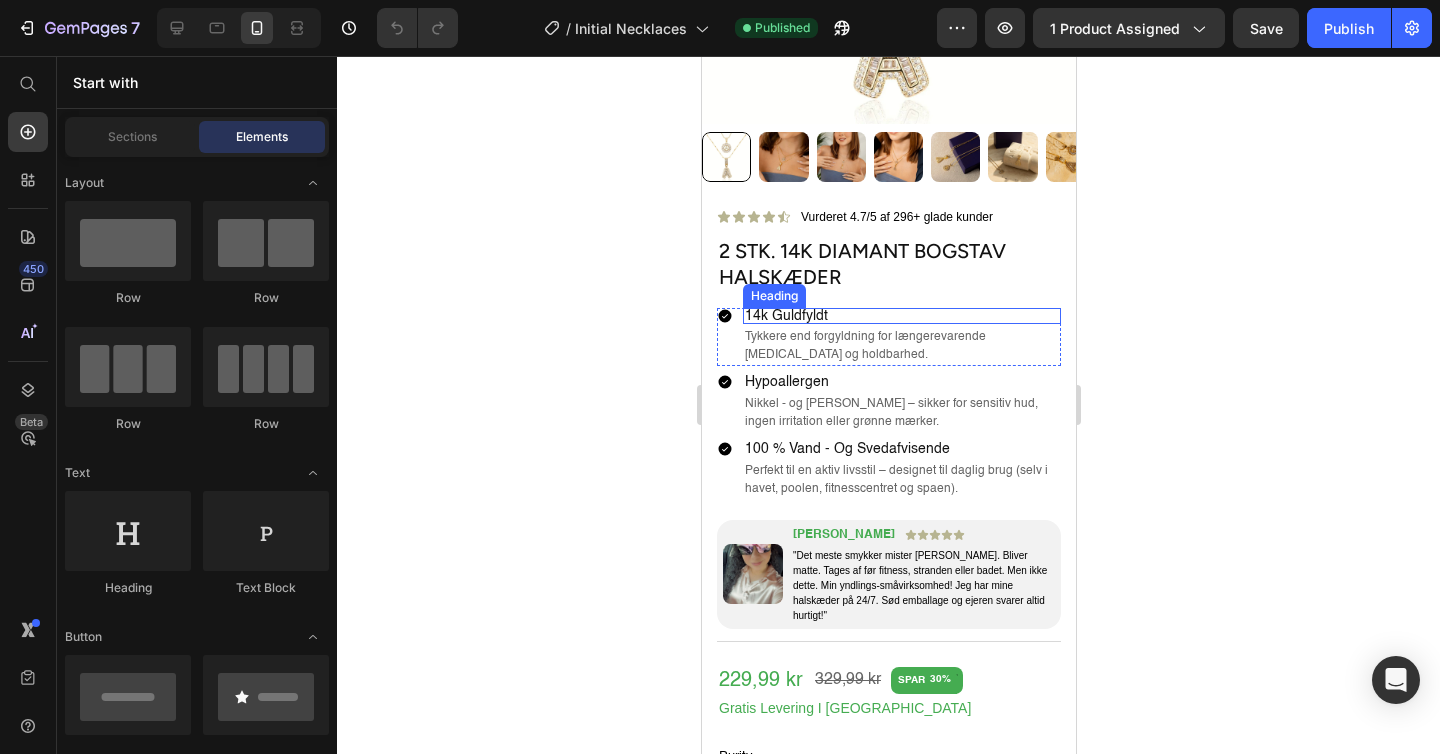 click on "14k guldfyldt" at bounding box center (901, 316) 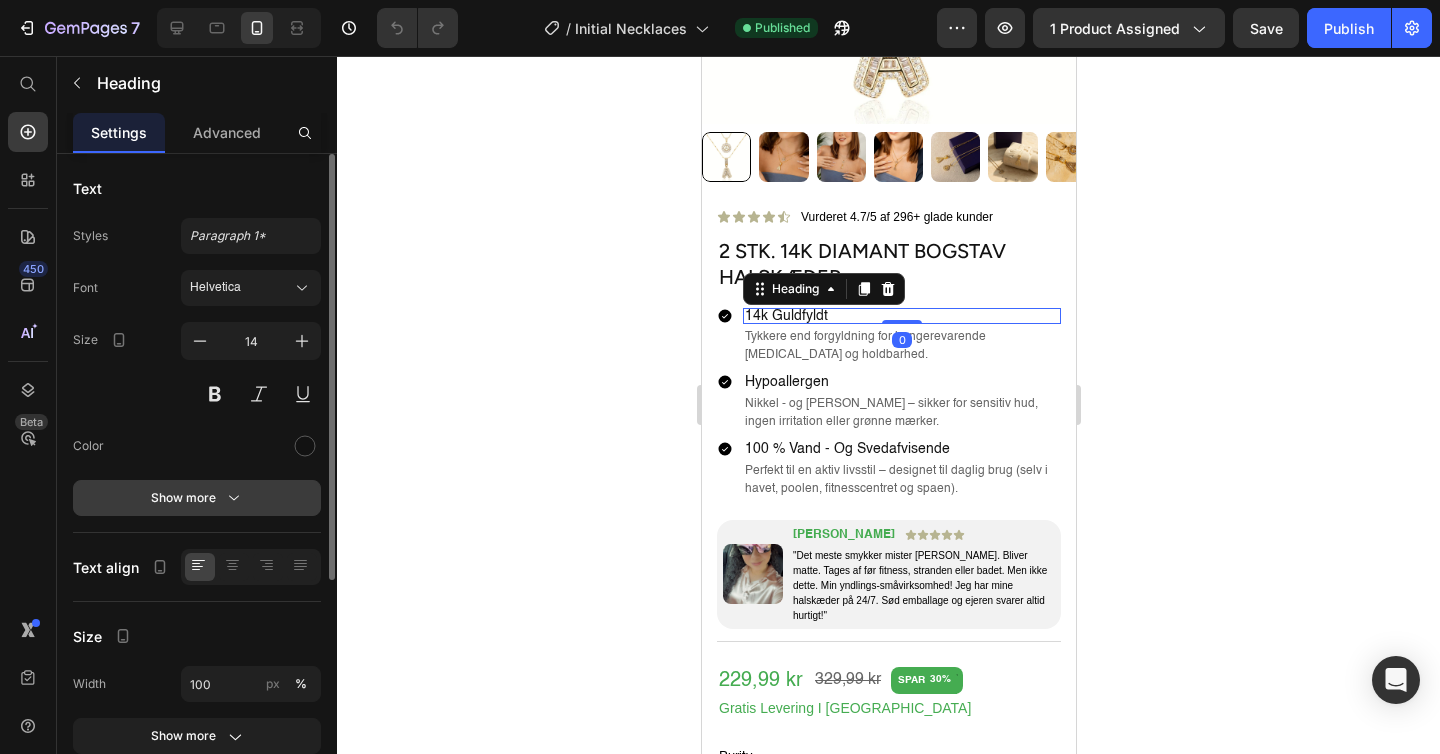click on "Show more" at bounding box center (197, 498) 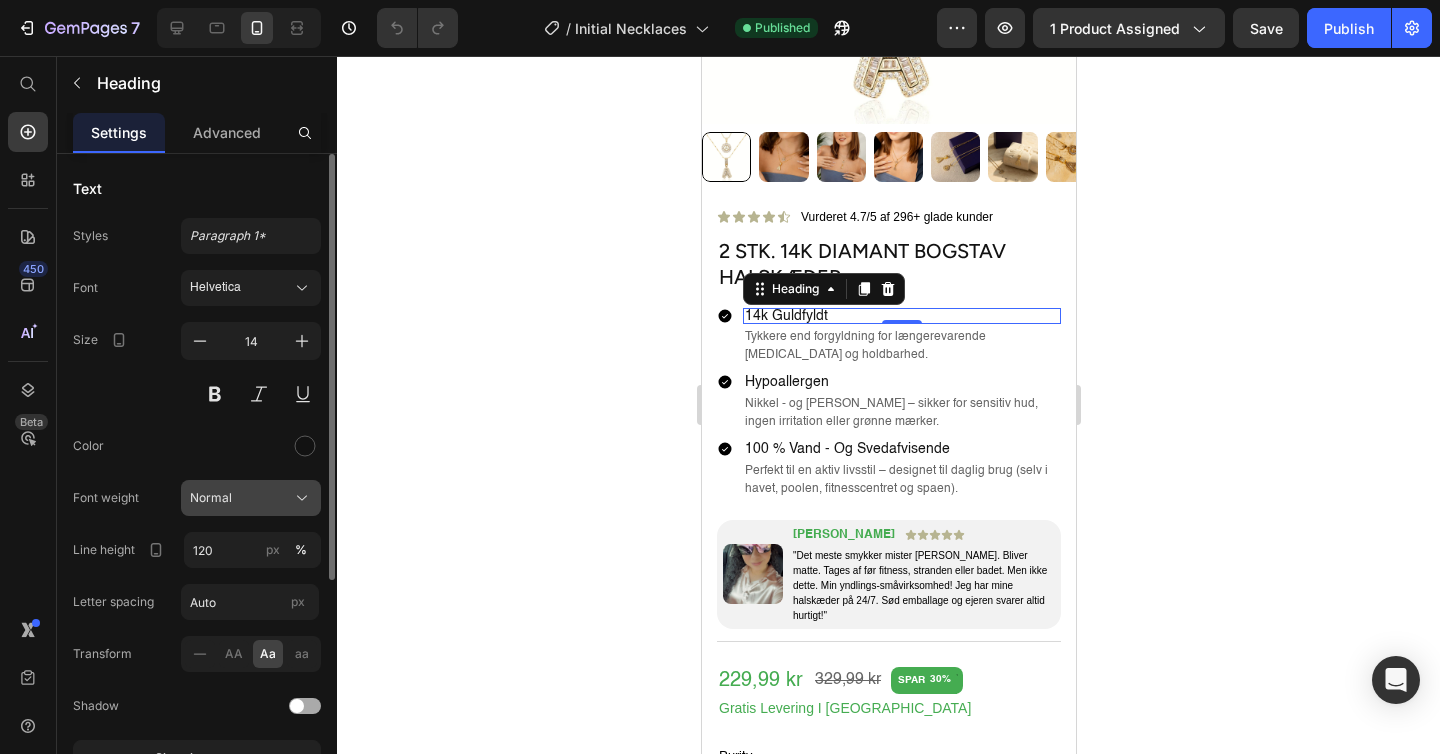 click on "Normal" 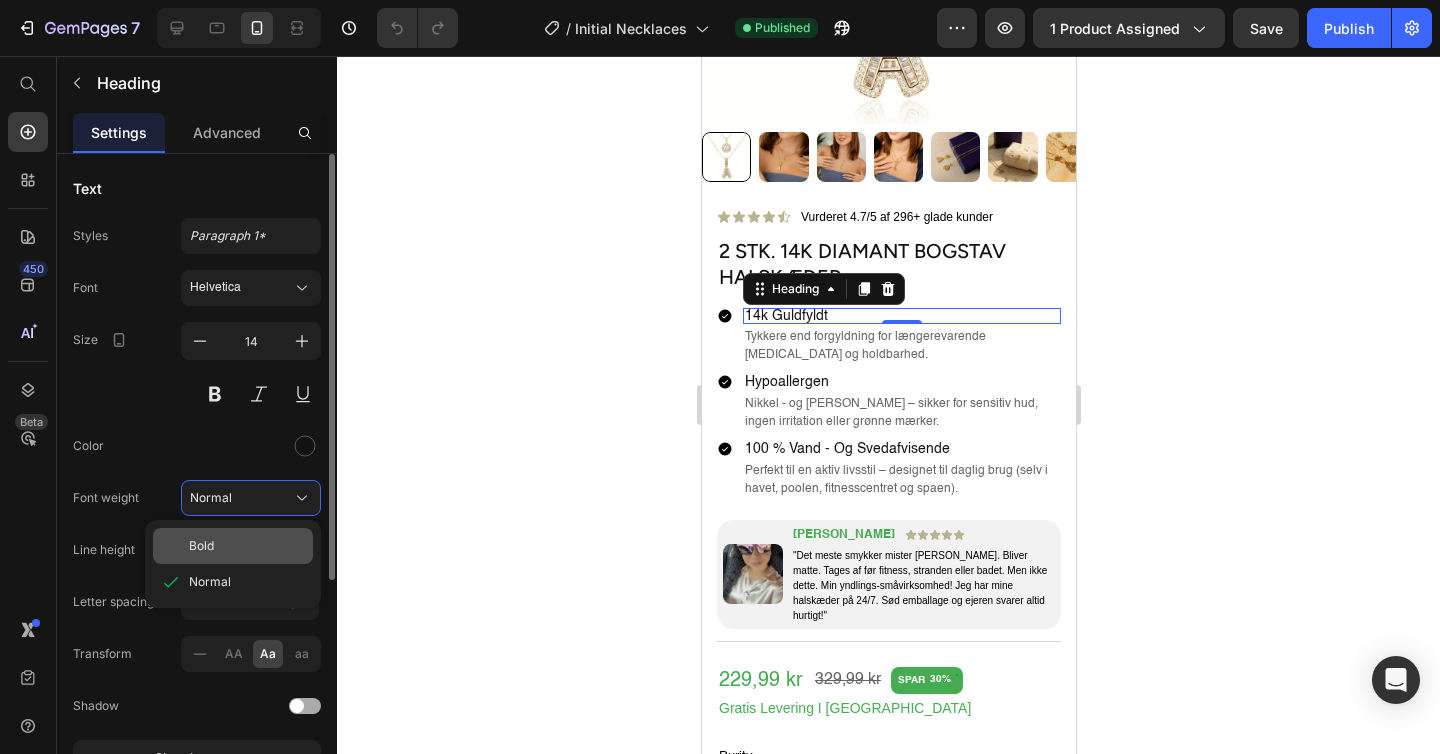 click on "Bold" at bounding box center [247, 546] 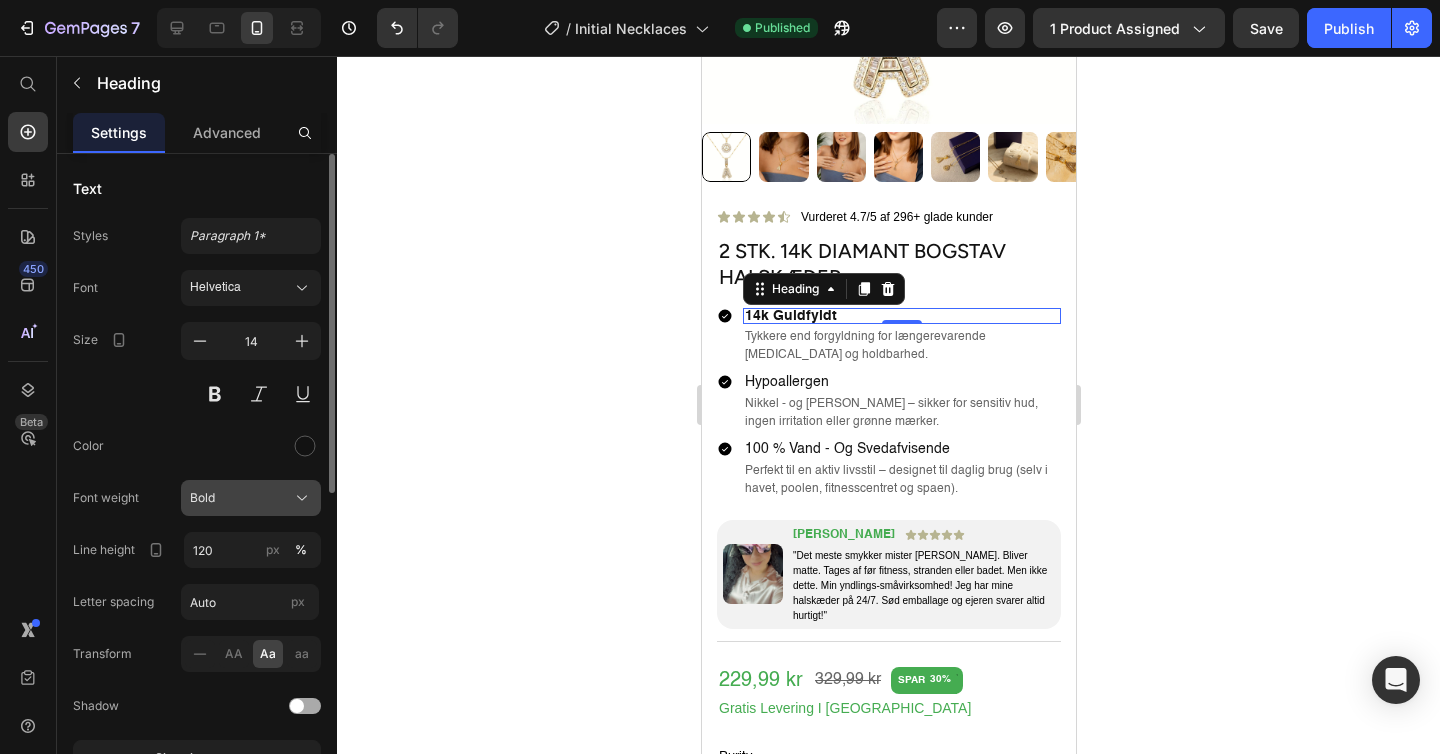 click on "Bold" at bounding box center [251, 498] 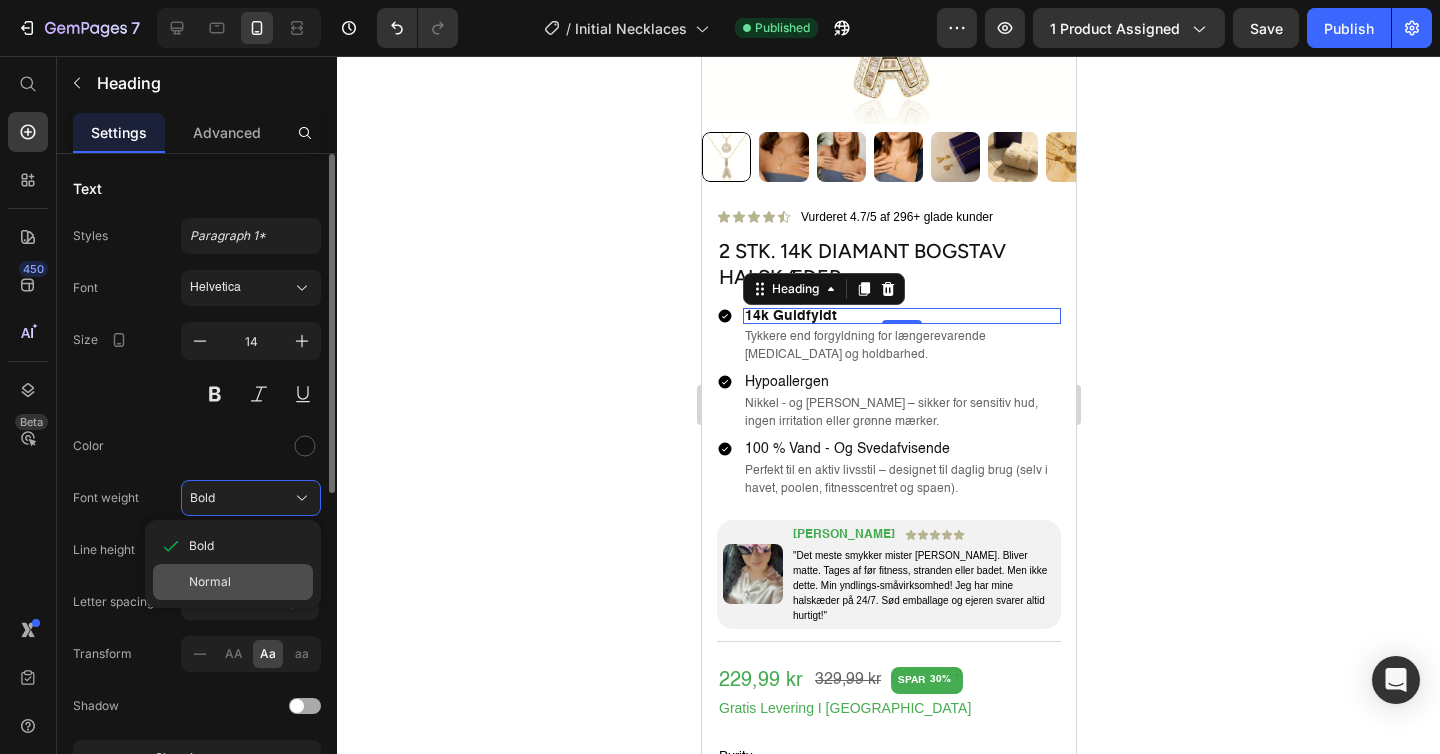 click on "Normal" at bounding box center [210, 582] 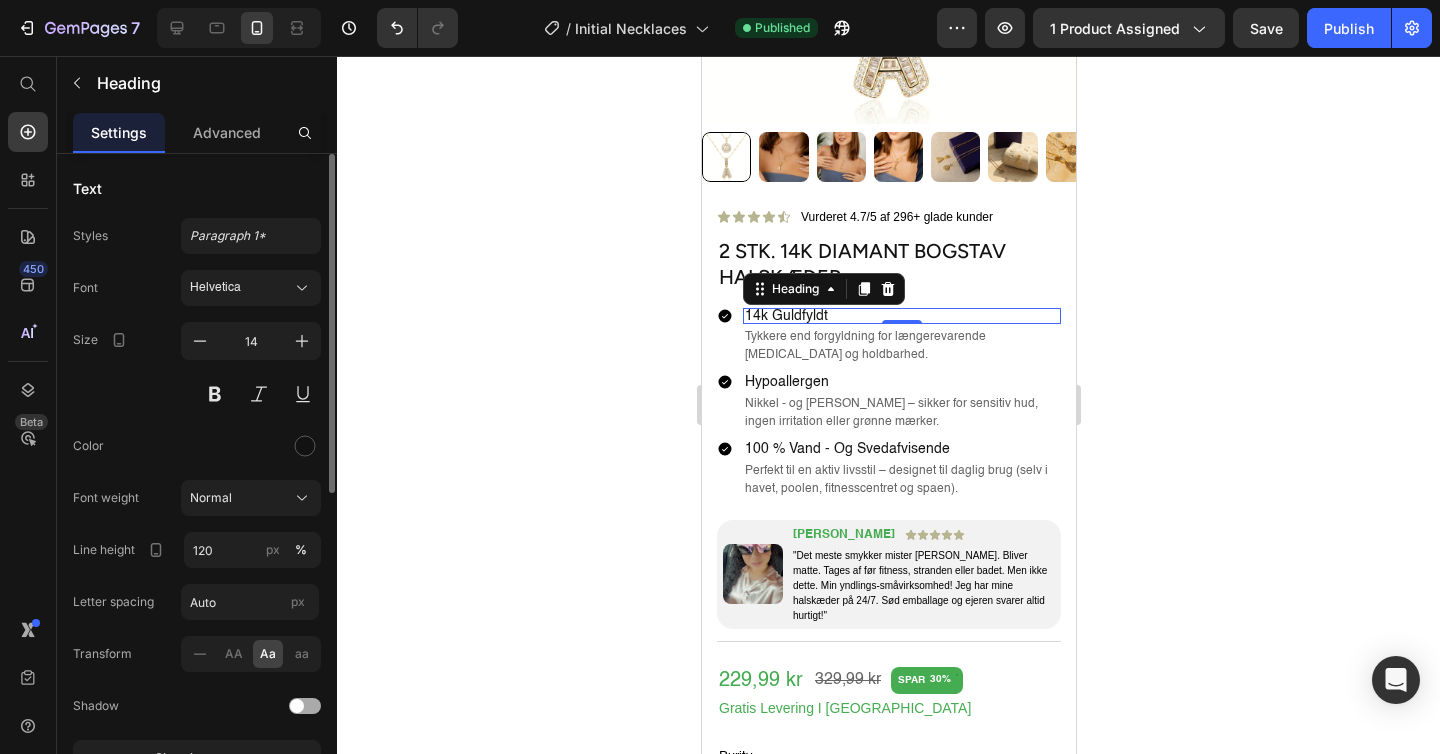 click 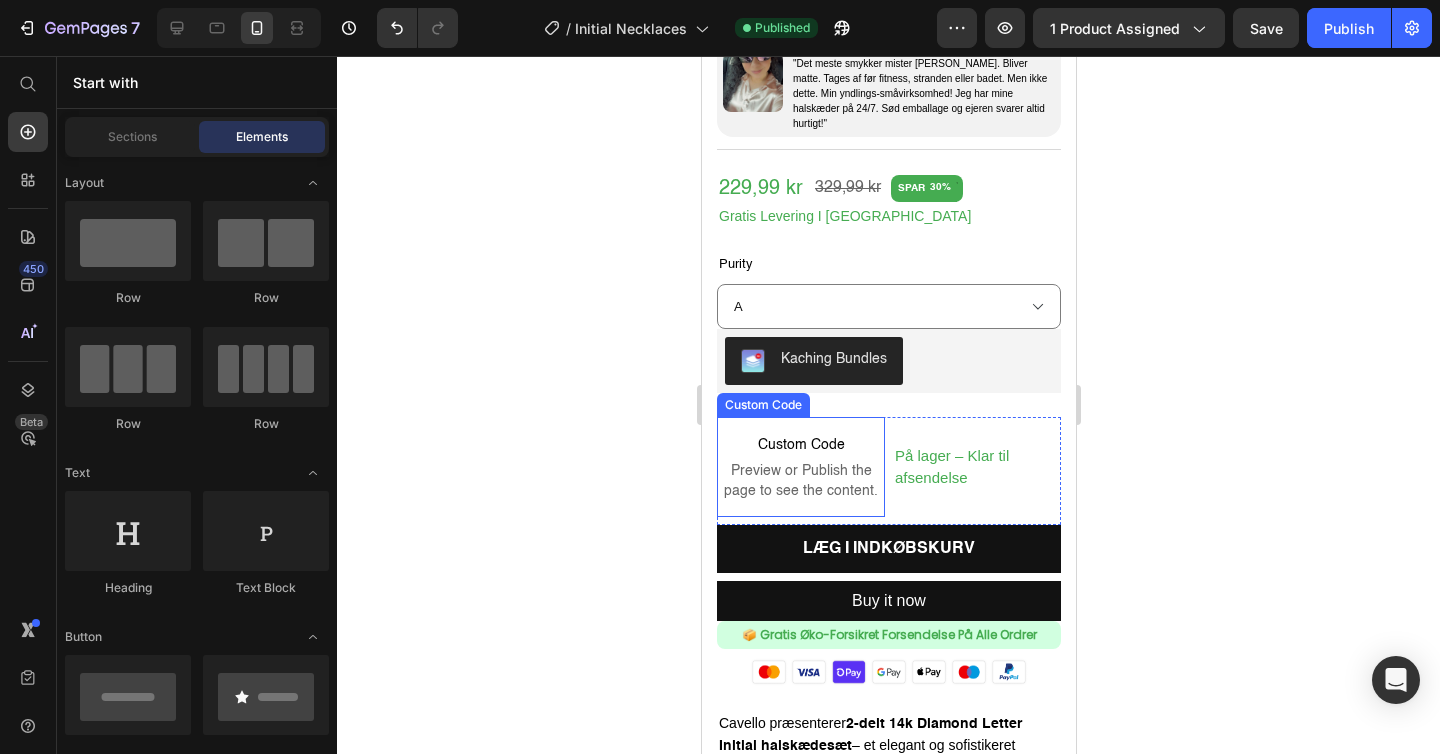 scroll, scrollTop: 717, scrollLeft: 0, axis: vertical 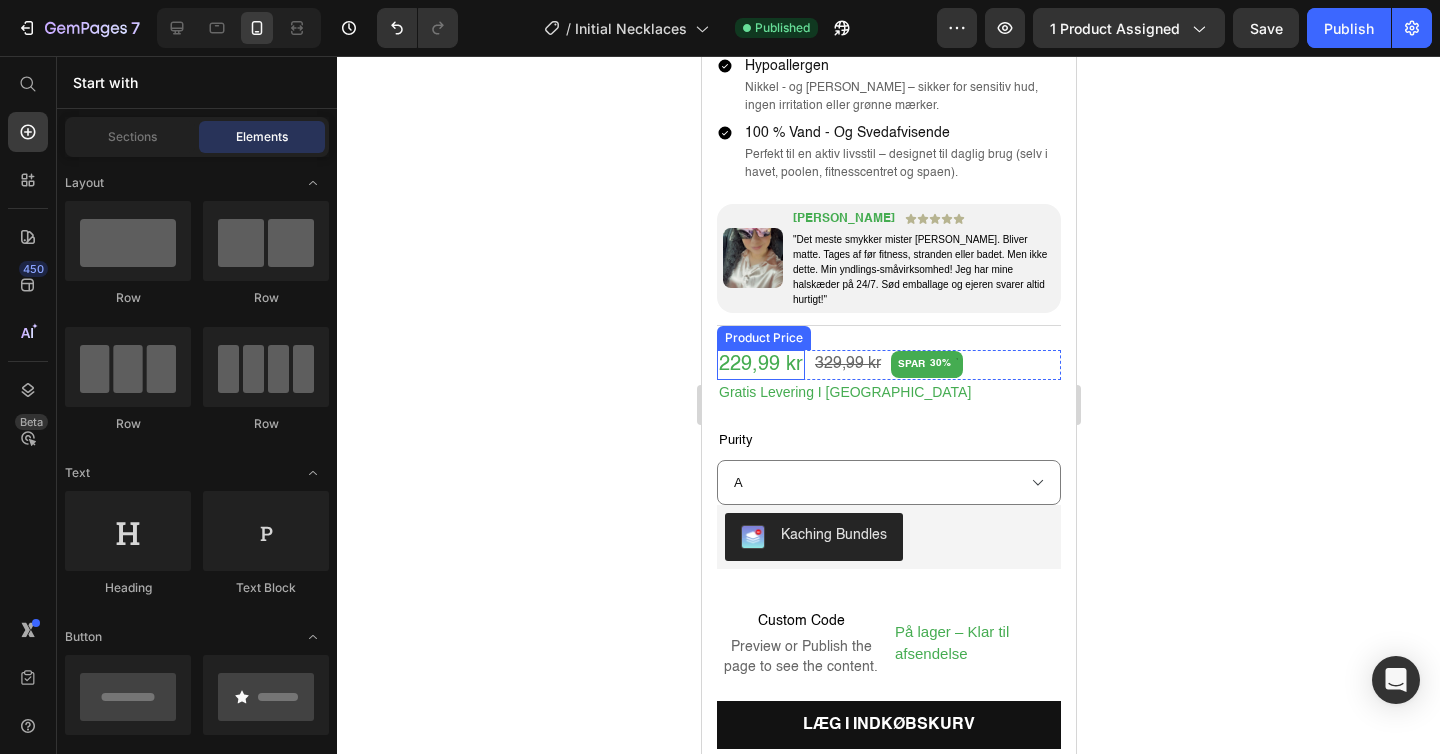 click on "229,99 kr" at bounding box center [760, 365] 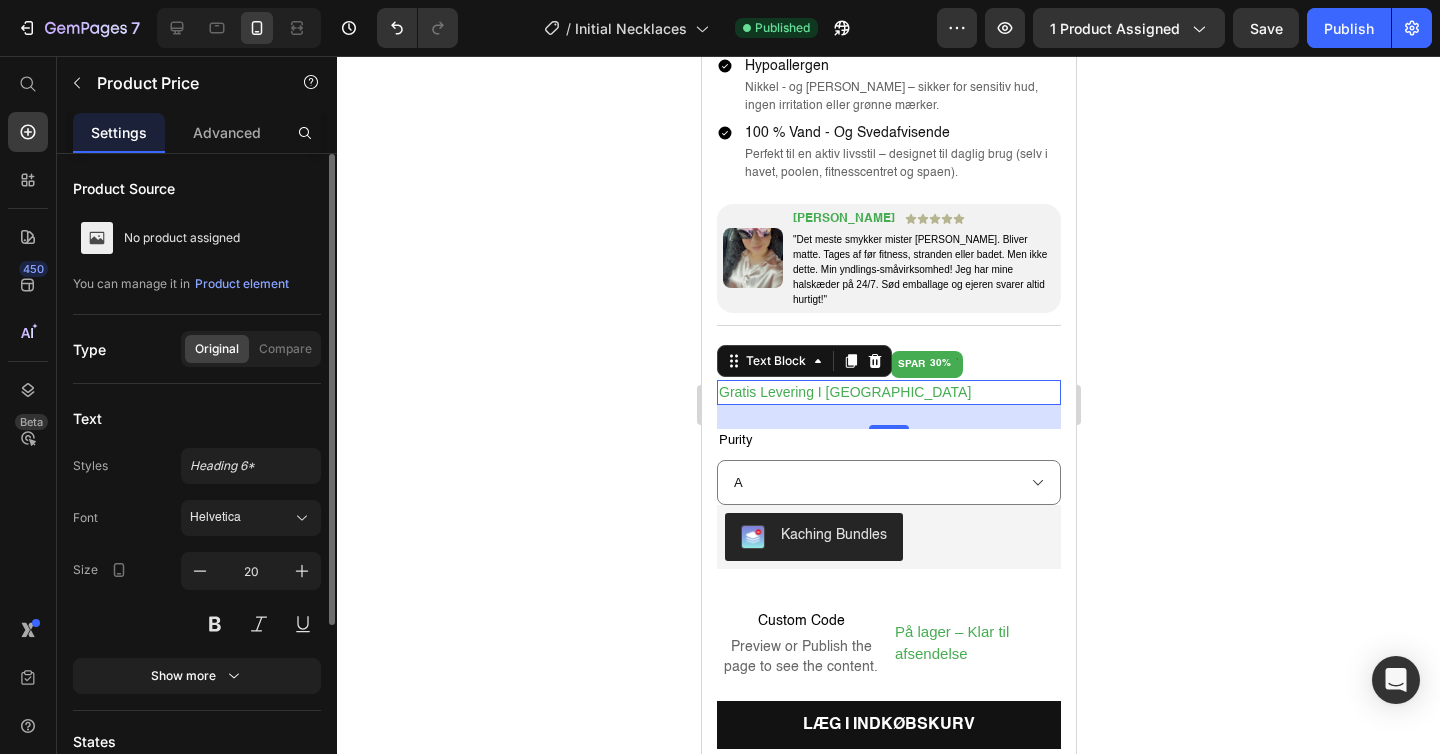 click on "Gratis Levering I [GEOGRAPHIC_DATA]" at bounding box center [888, 392] 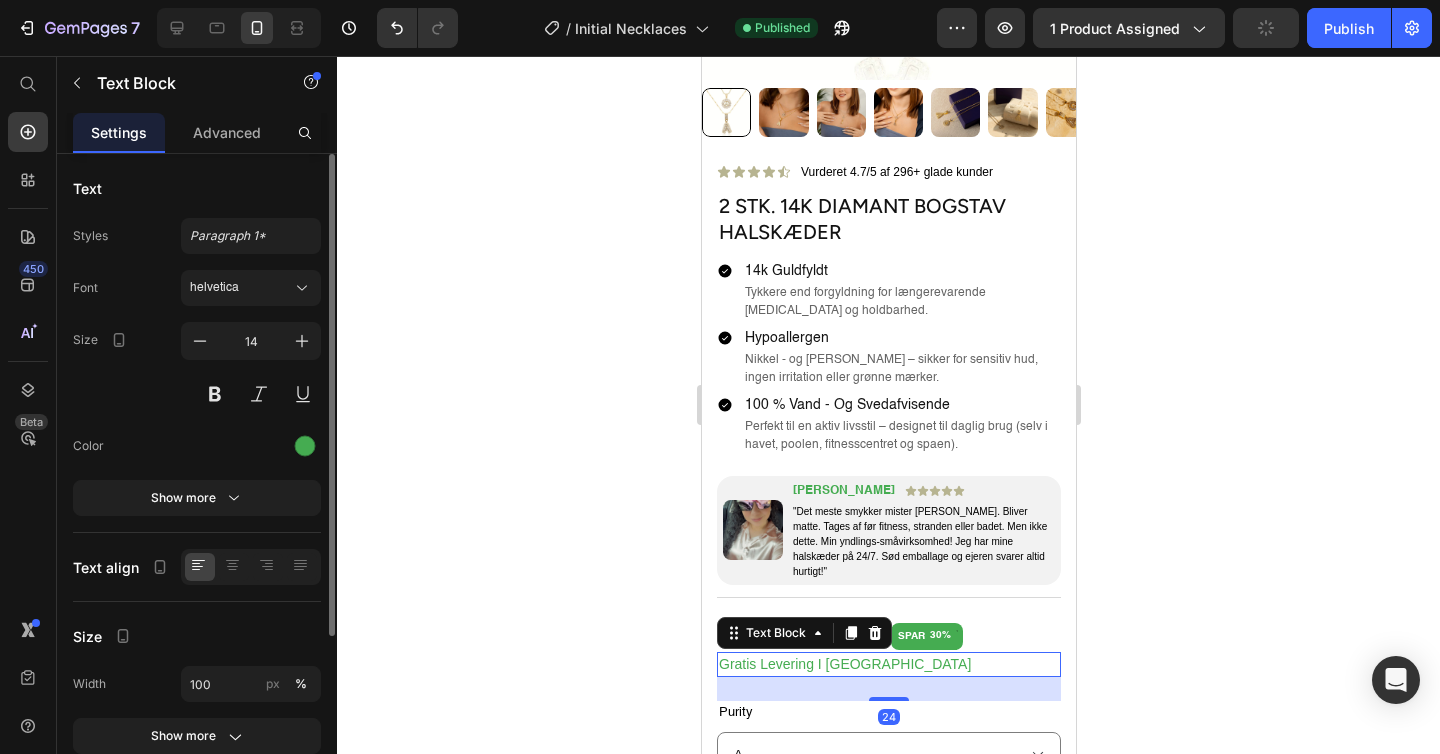 scroll, scrollTop: 294, scrollLeft: 0, axis: vertical 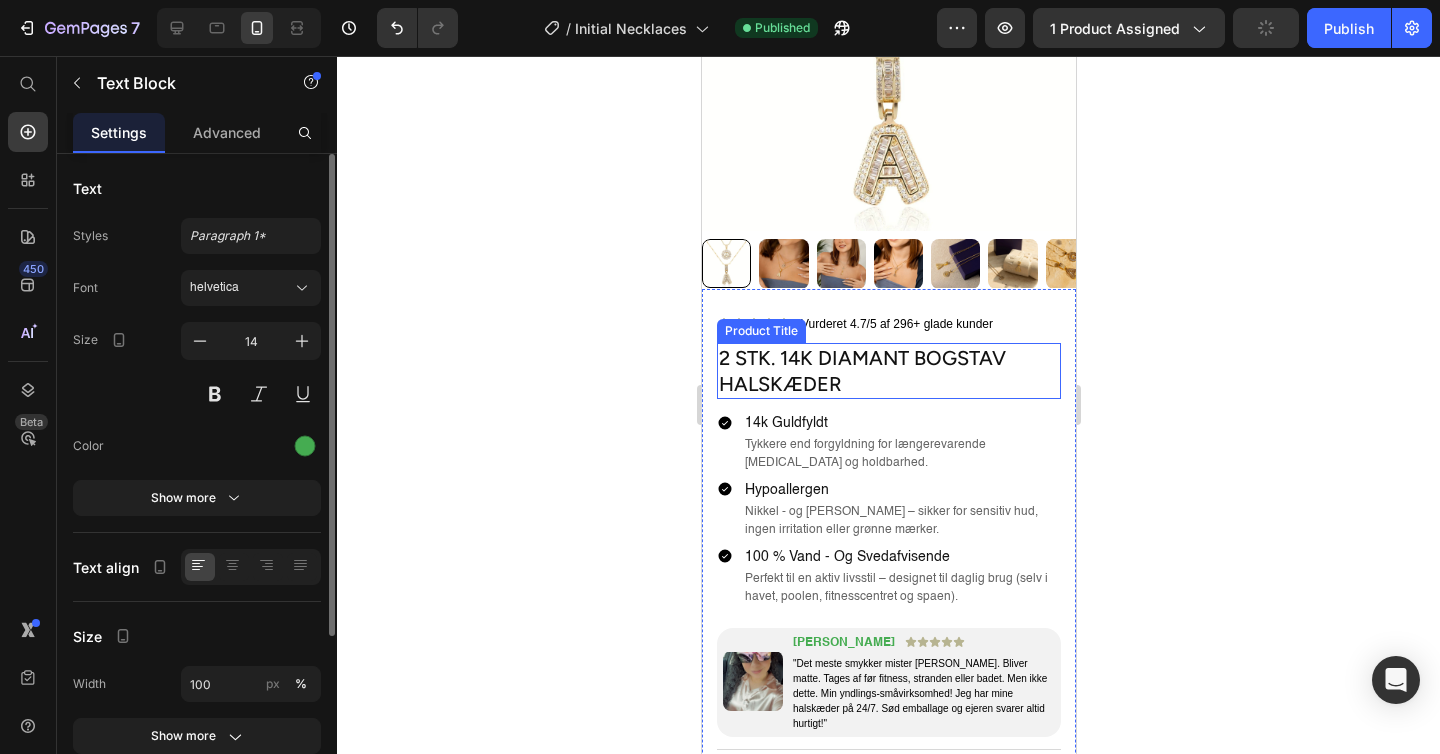 click on "2 stk. 14k Diamant Bogstav Halskæder" at bounding box center [888, 371] 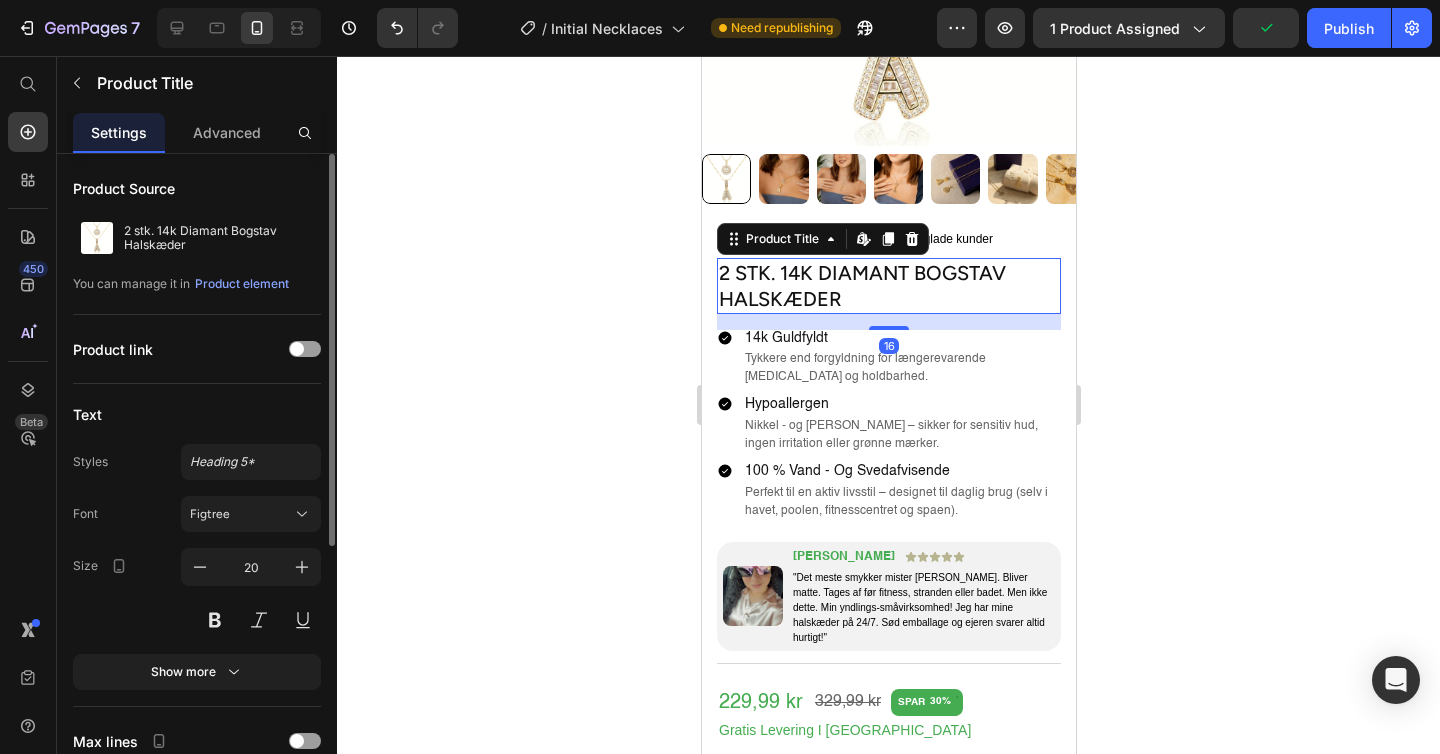 scroll, scrollTop: 453, scrollLeft: 0, axis: vertical 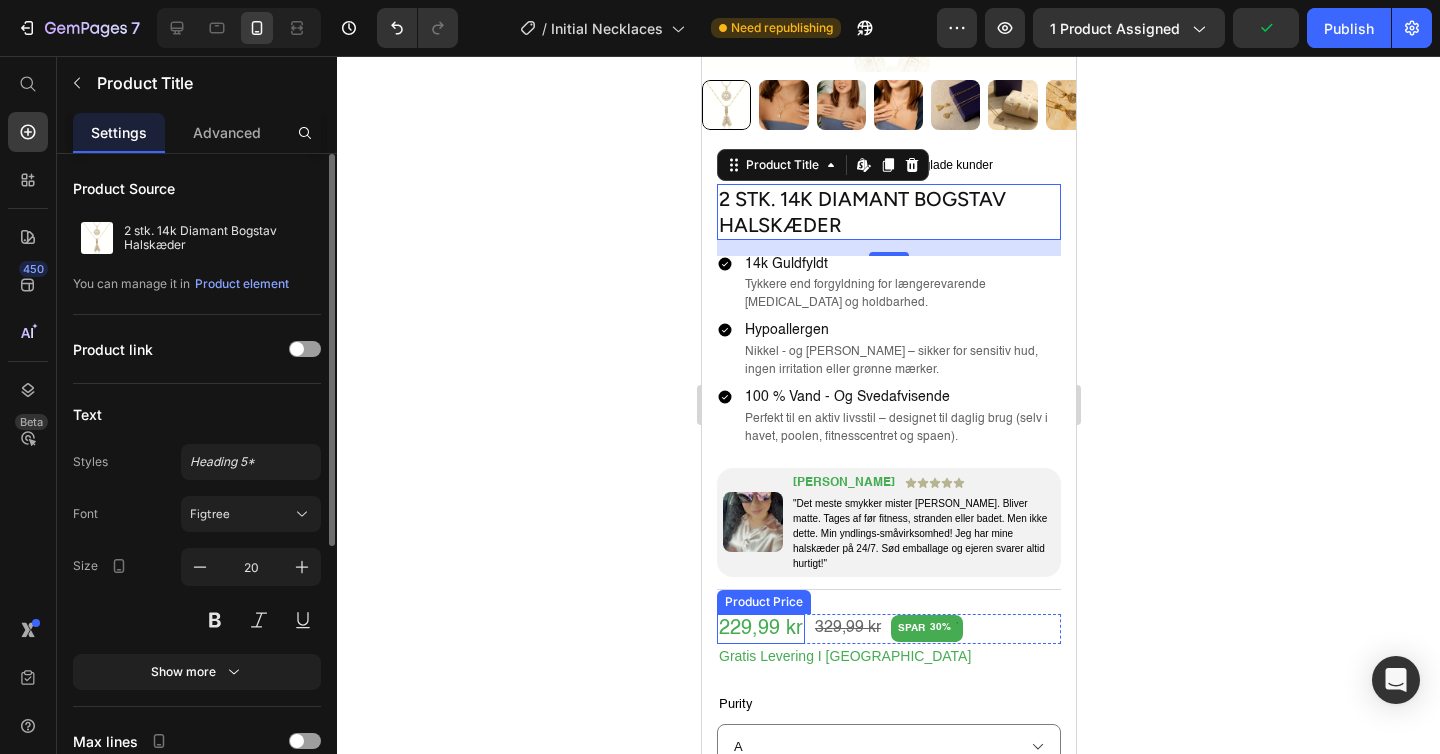 click on "229,99 kr" at bounding box center (760, 629) 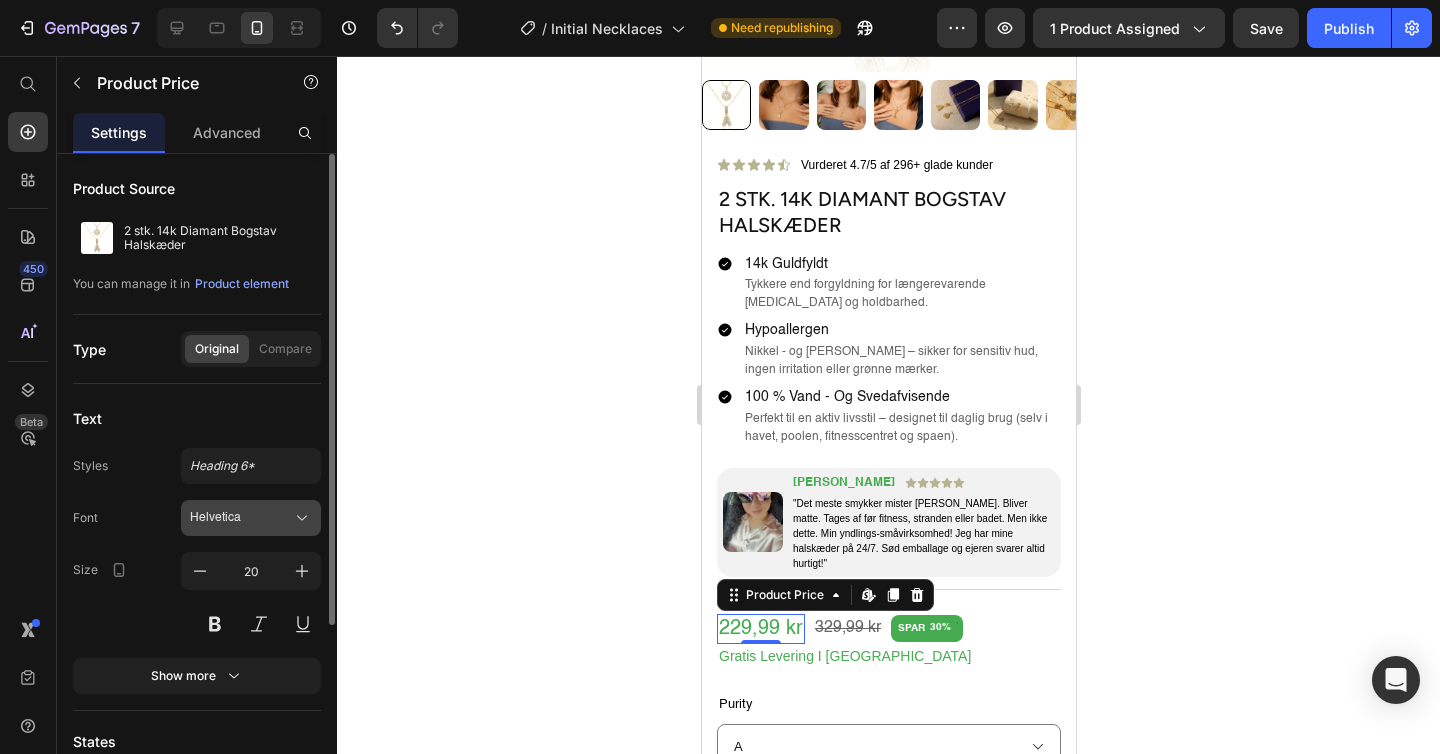 click on "Helvetica" at bounding box center (241, 518) 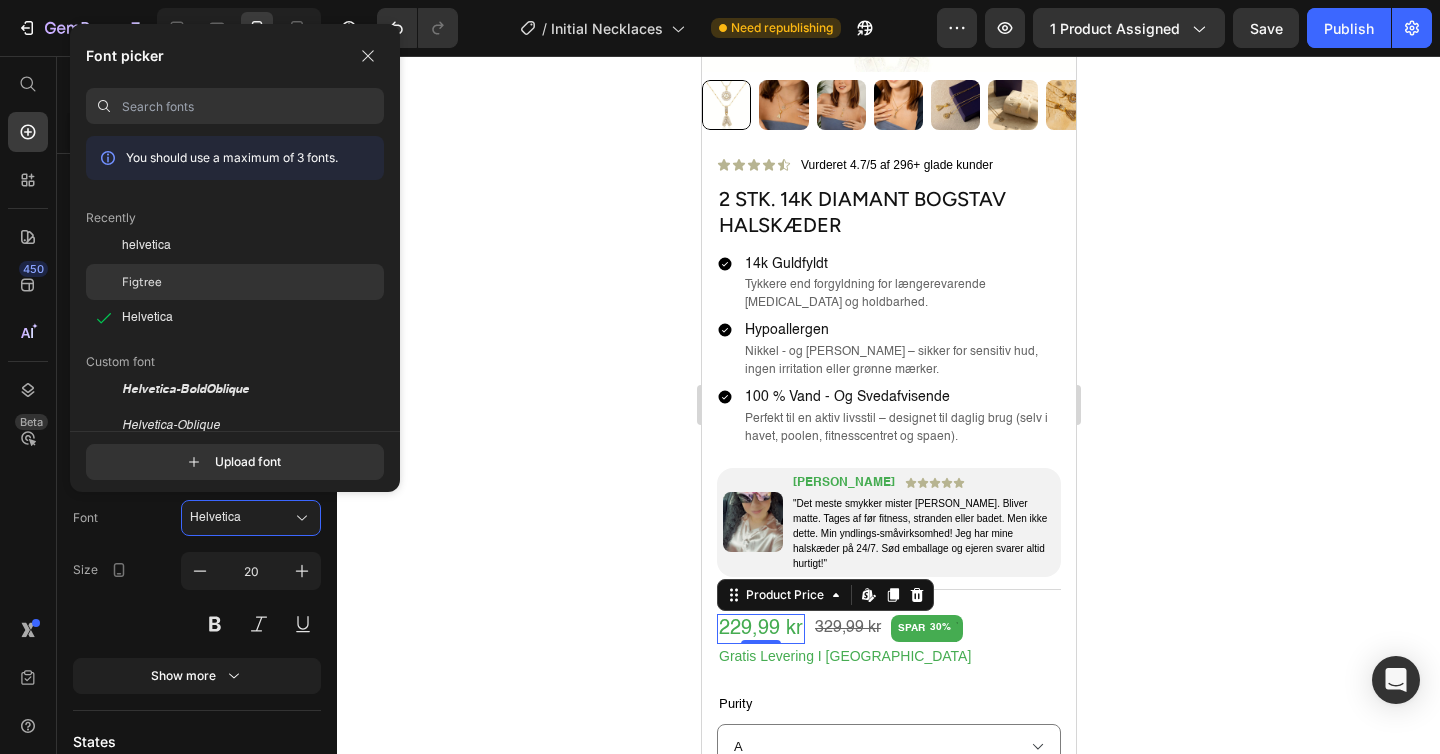 click on "Figtree" 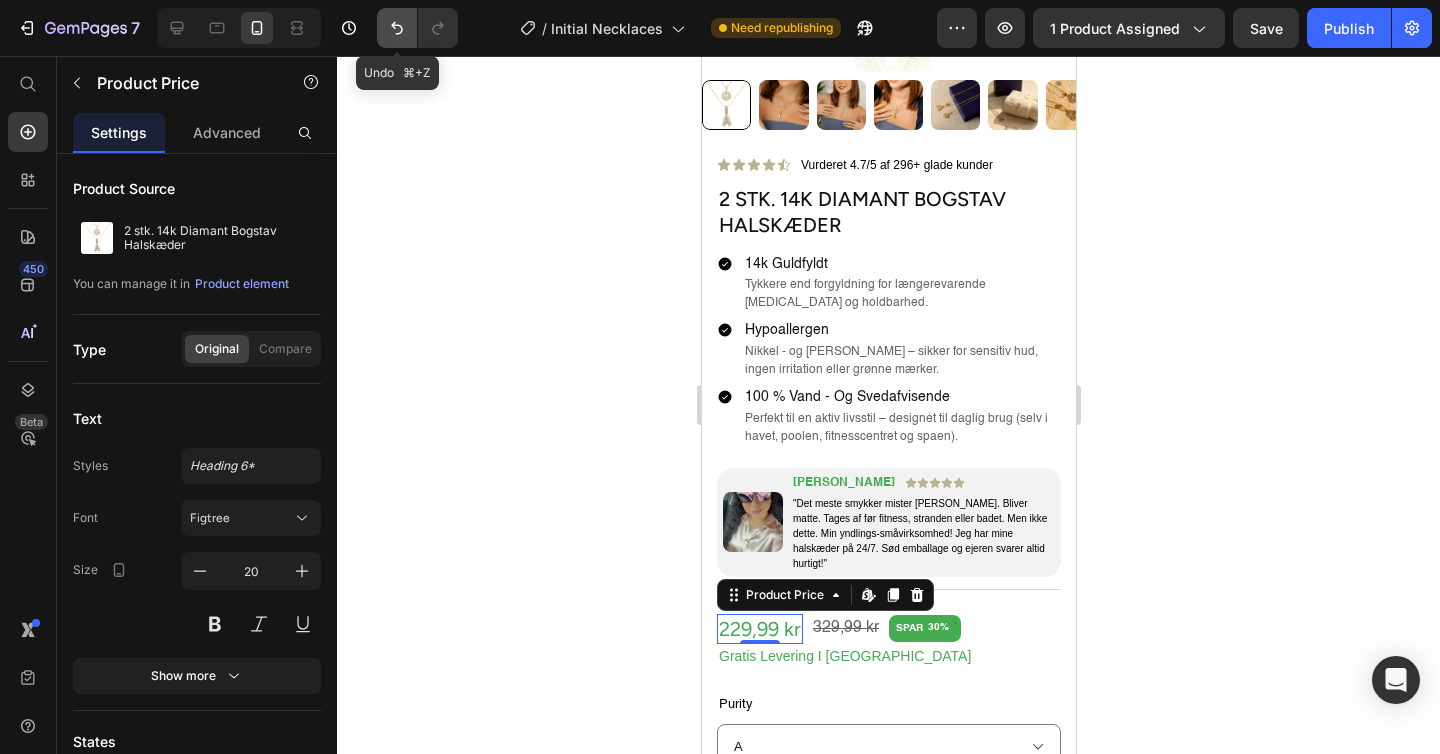 click 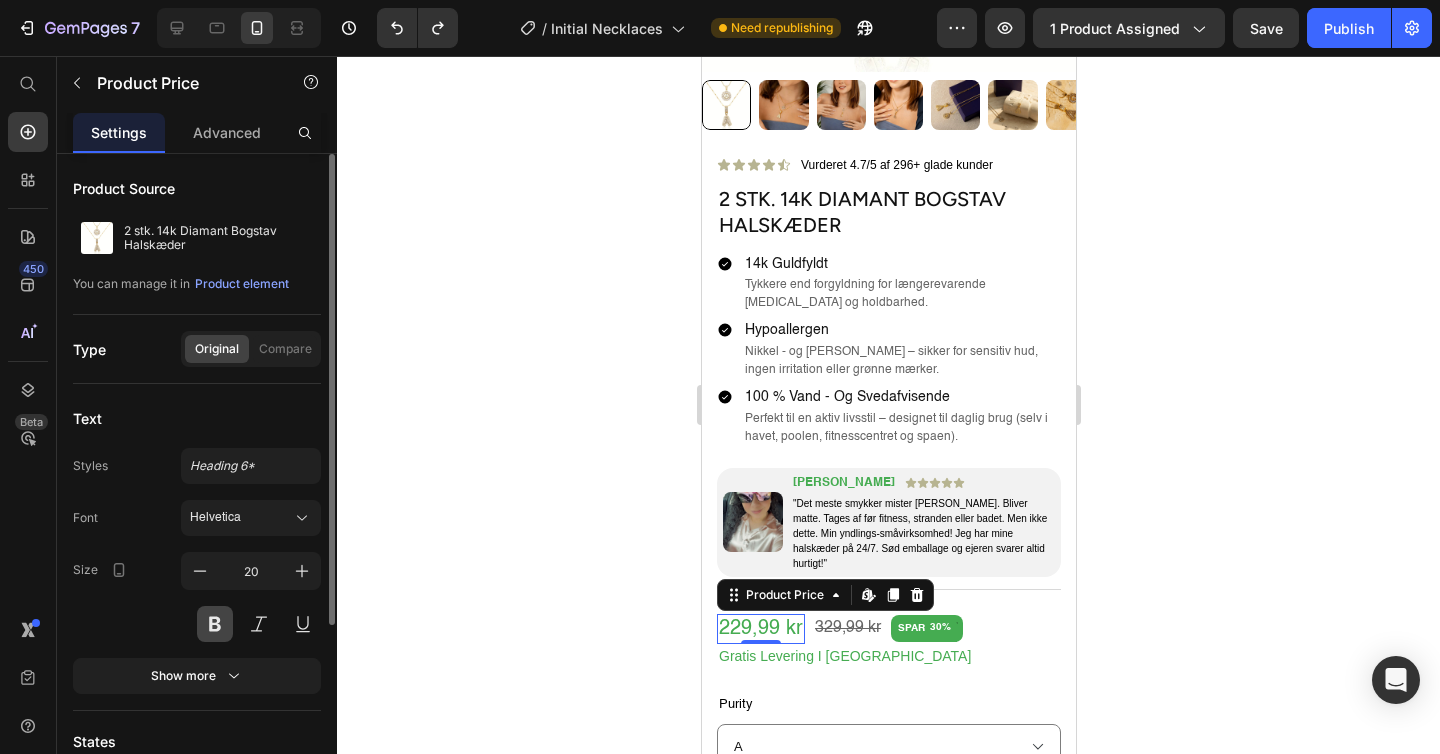 click at bounding box center [215, 624] 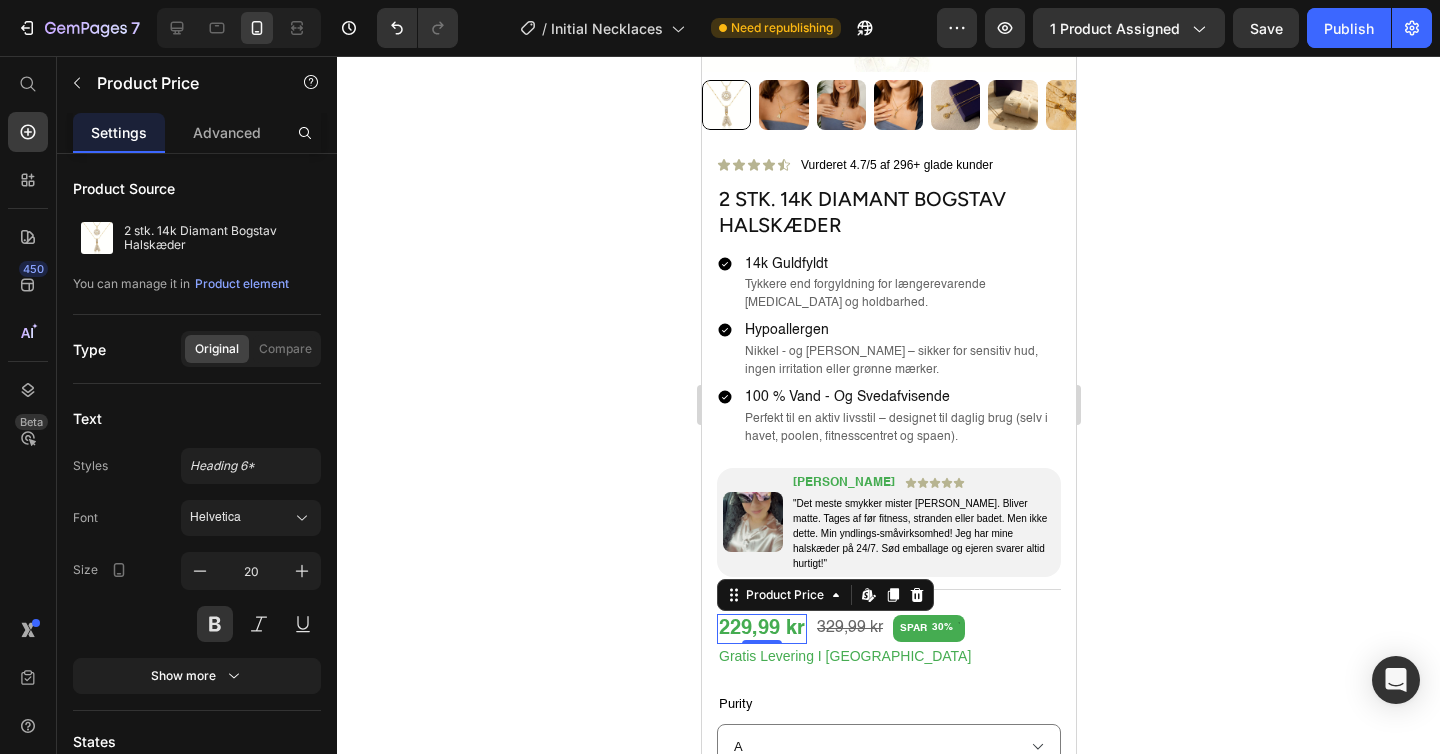 click 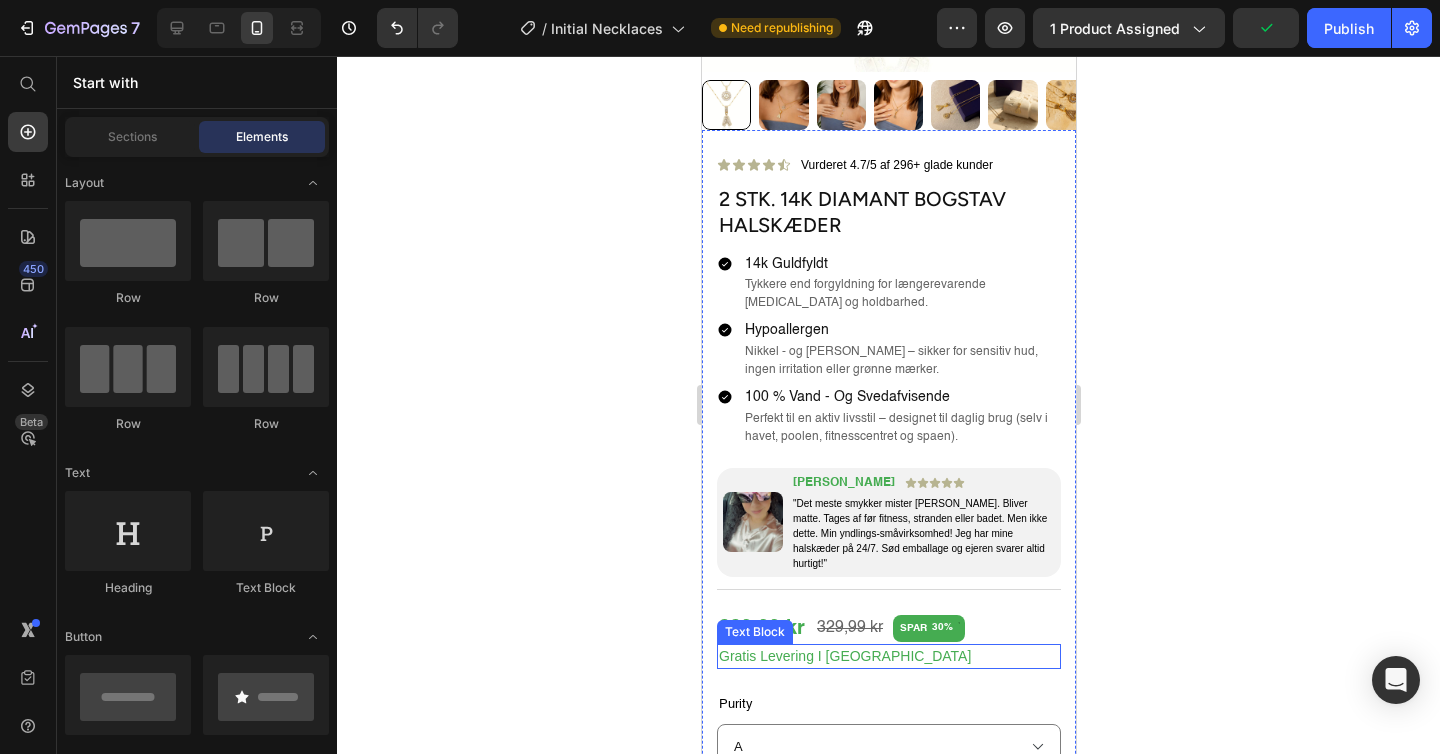 click on "Gratis Levering I [GEOGRAPHIC_DATA]" at bounding box center (888, 656) 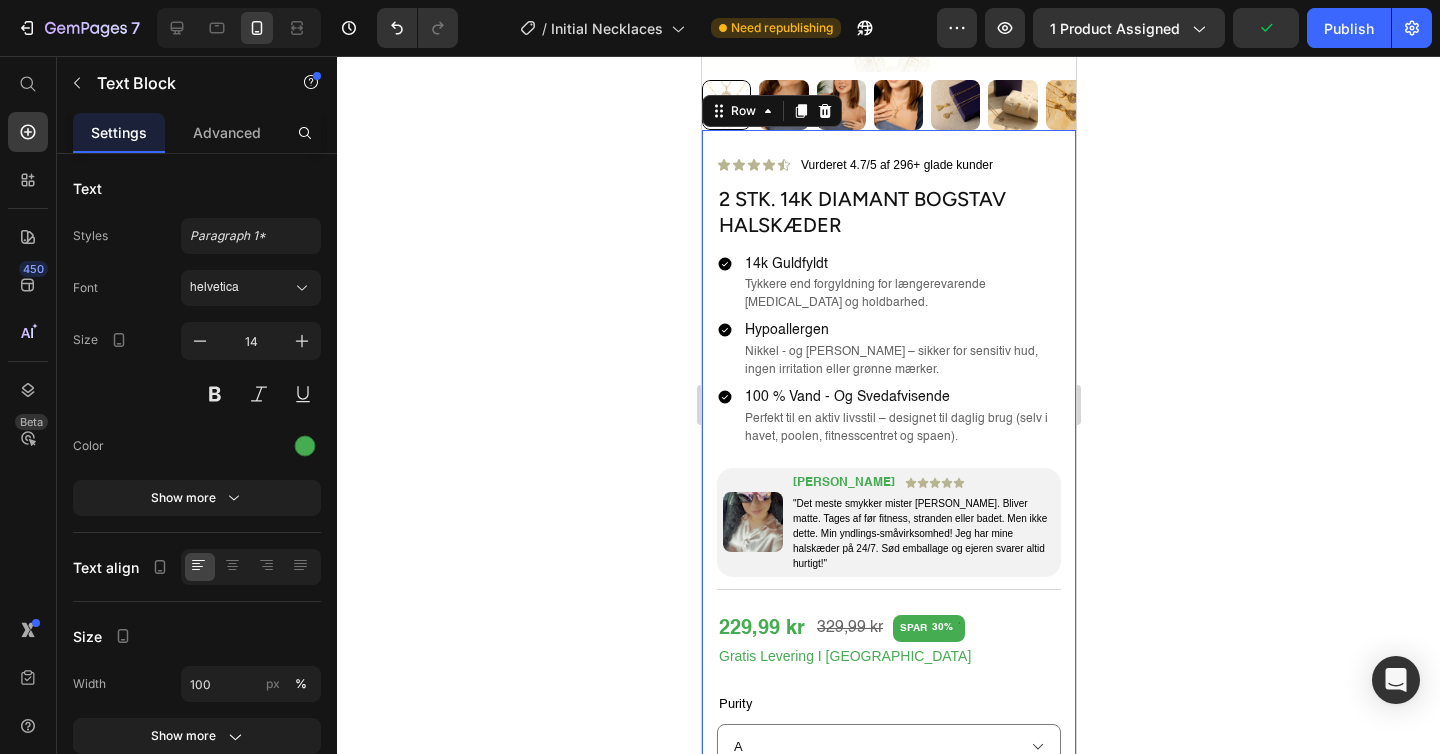 click on "Icon Icon Icon Icon Icon Icon List Vurderet 4.7/5 af 296+ glade kunder Text Block Row 2 stk. 14k Diamant Bogstav Halskæder Product Title
Icon 14k guldfyldt Heading Tykkere end forgyldning for længerevarende [MEDICAL_DATA] og holdbarhed. Text Block Row
Icon Hypoallergen Heading Nikkel - og Blyfri – sikker for sensitiv hud, ingen irritation eller grønne mærker. Text Block Row
Icon 100 % vand - og svedafvisende Heading Perfekt til en aktiv livsstil – designet til daglig brug (selv i havet, poolen, fitnesscentret og spaen). Text Block Row Row Image [PERSON_NAME] Text Block Icon Icon Icon Icon Icon Icon List Row "Det meste smykker mister [PERSON_NAME]. Bliver matte. Tages af før fitness, stranden eller badet. Men ikke dette. Min yndlings-småvirksomhed! Jeg har mine halskæder på 24/7. Sød emballage og ejeren svarer altid hurtigt!" Text Block Row Row Row 229,99 kr Product Price 329,99 kr Product Price SPAR 30% Discount Tag Row Gratis Levering I [GEOGRAPHIC_DATA] Text Block Purity A B C" at bounding box center (888, 992) 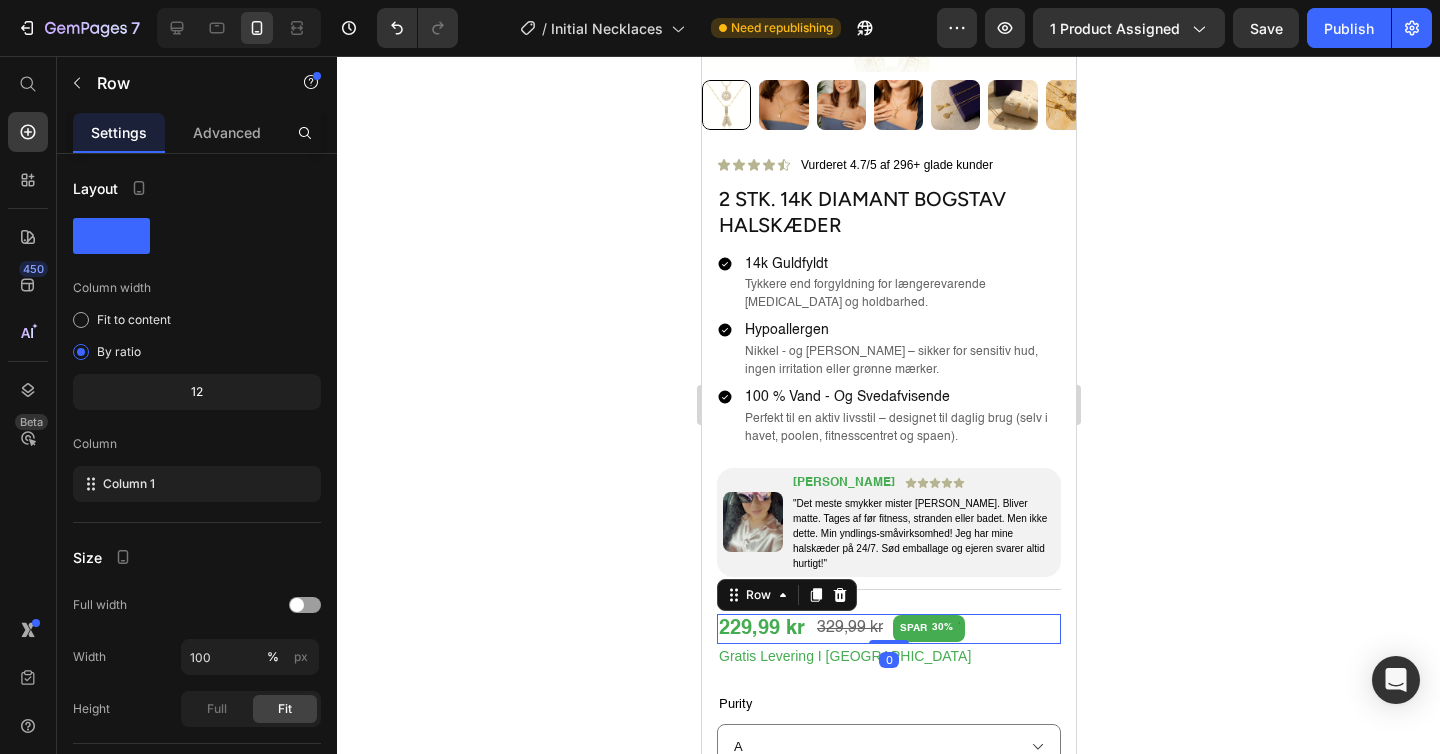 click on "229,99 kr Product Price 329,99 kr Product Price SPAR 30% Discount Tag Row   0" at bounding box center [888, 629] 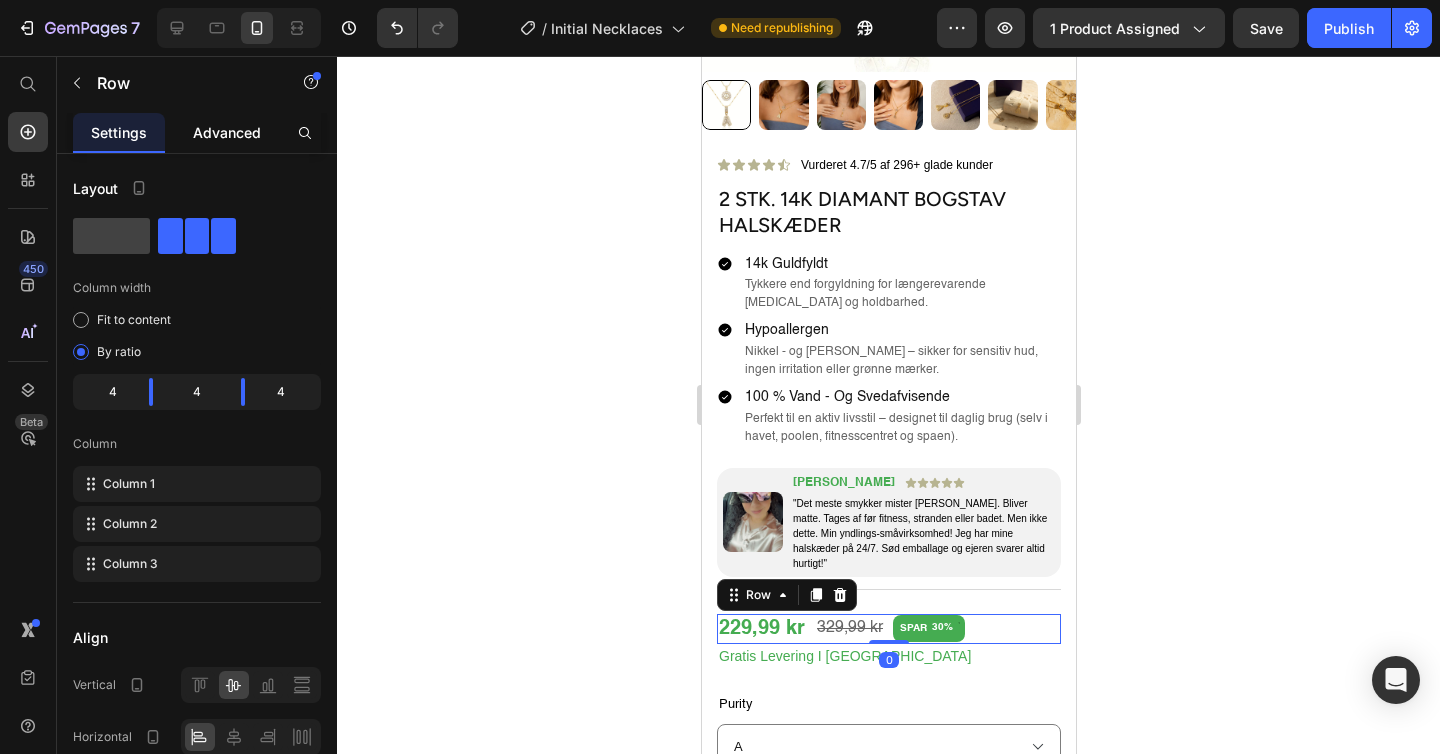 click on "Advanced" at bounding box center (227, 132) 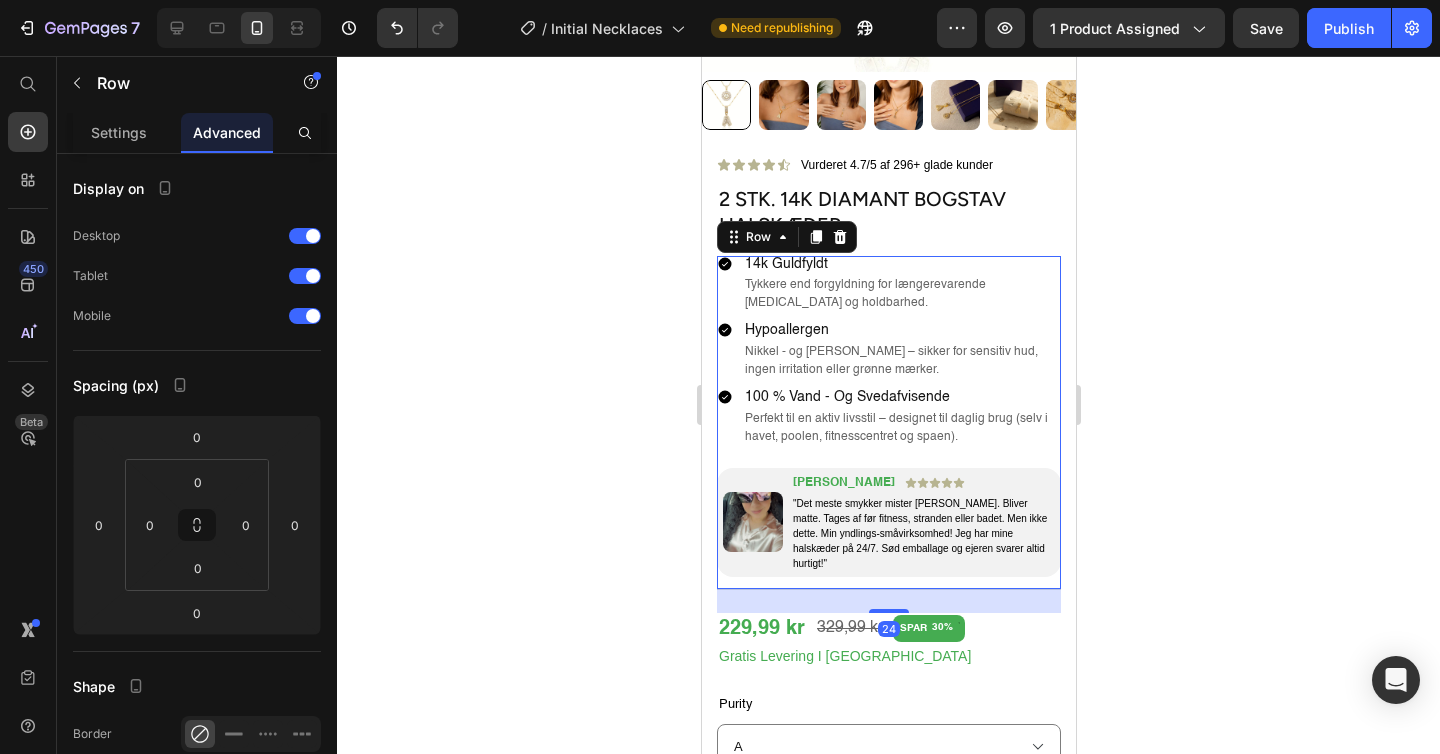 click on "Icon 14k guldfyldt Heading Tykkere end forgyldning for længerevarende [MEDICAL_DATA] og holdbarhed. Text Block Row
Icon Hypoallergen Heading Nikkel - og Blyfri – sikker for sensitiv hud, ingen irritation eller grønne mærker. Text Block Row
Icon 100 % vand - og svedafvisende Heading Perfekt til en aktiv livsstil – designet til daglig brug (selv i havet, poolen, fitnesscentret og spaen). Text Block Row Row Image [PERSON_NAME] Text Block Icon Icon Icon Icon Icon Icon List Row "Det meste smykker mister [PERSON_NAME]. Bliver matte. Tages af før fitness, stranden eller badet. Men ikke dette. Min yndlings-småvirksomhed! Jeg har mine halskæder på 24/7. Sød emballage og ejeren svarer altid hurtigt!" Text Block Row Row" at bounding box center (888, 422) 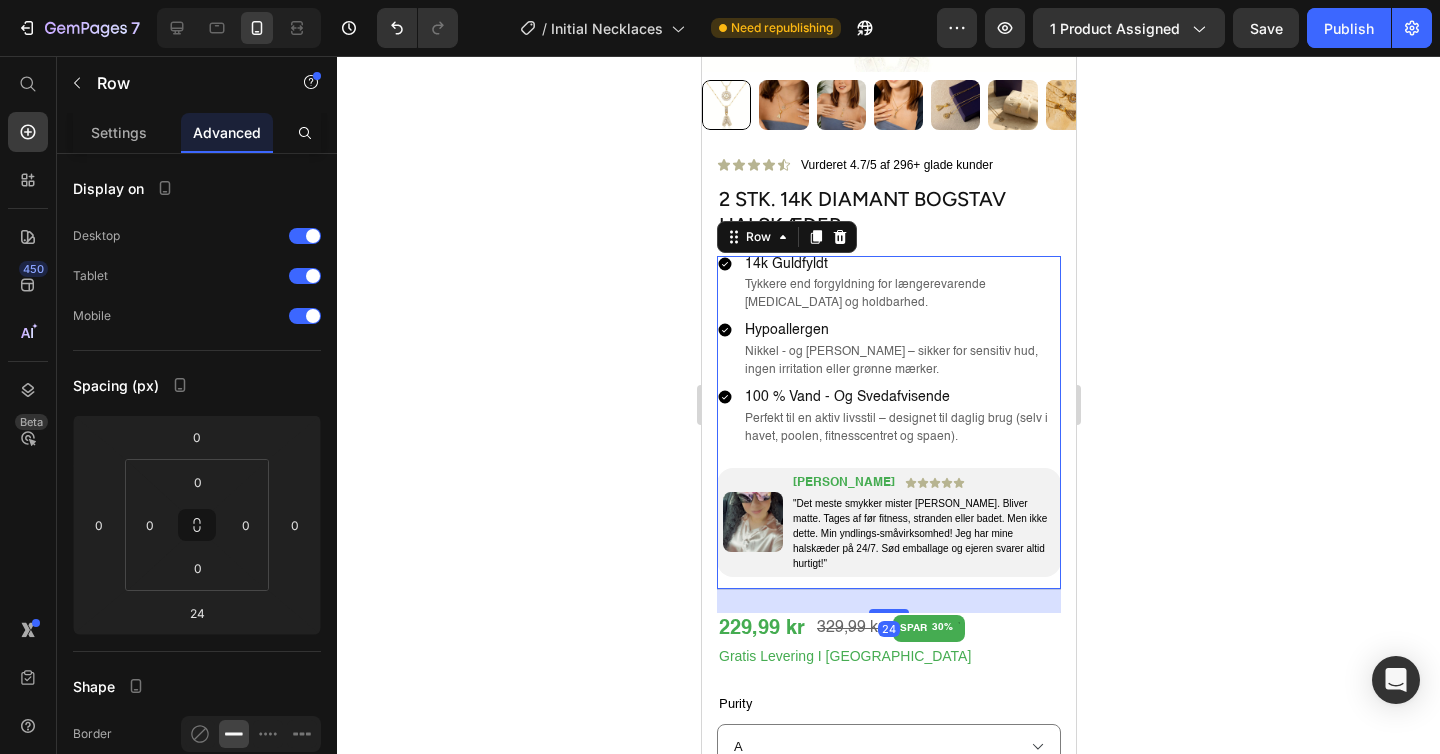 click 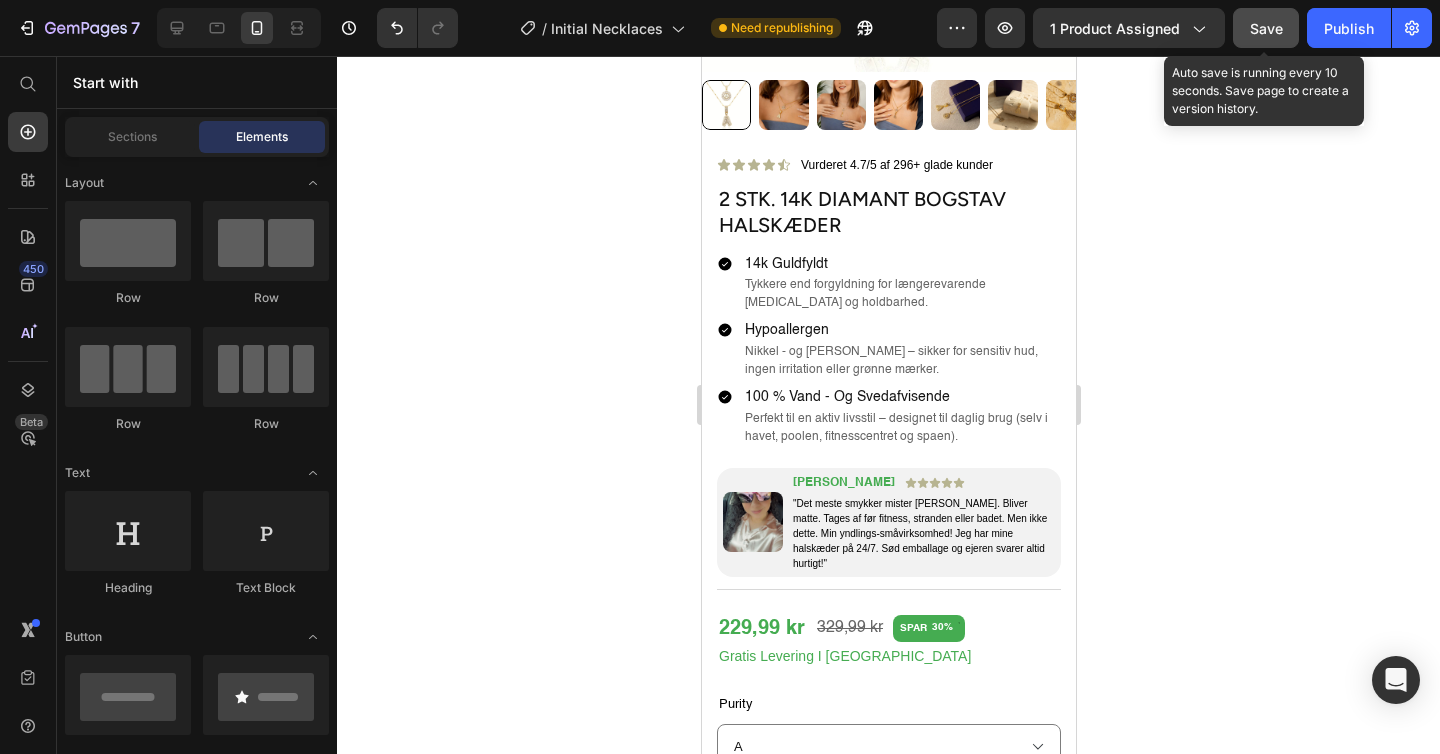 click on "Save" at bounding box center (1266, 28) 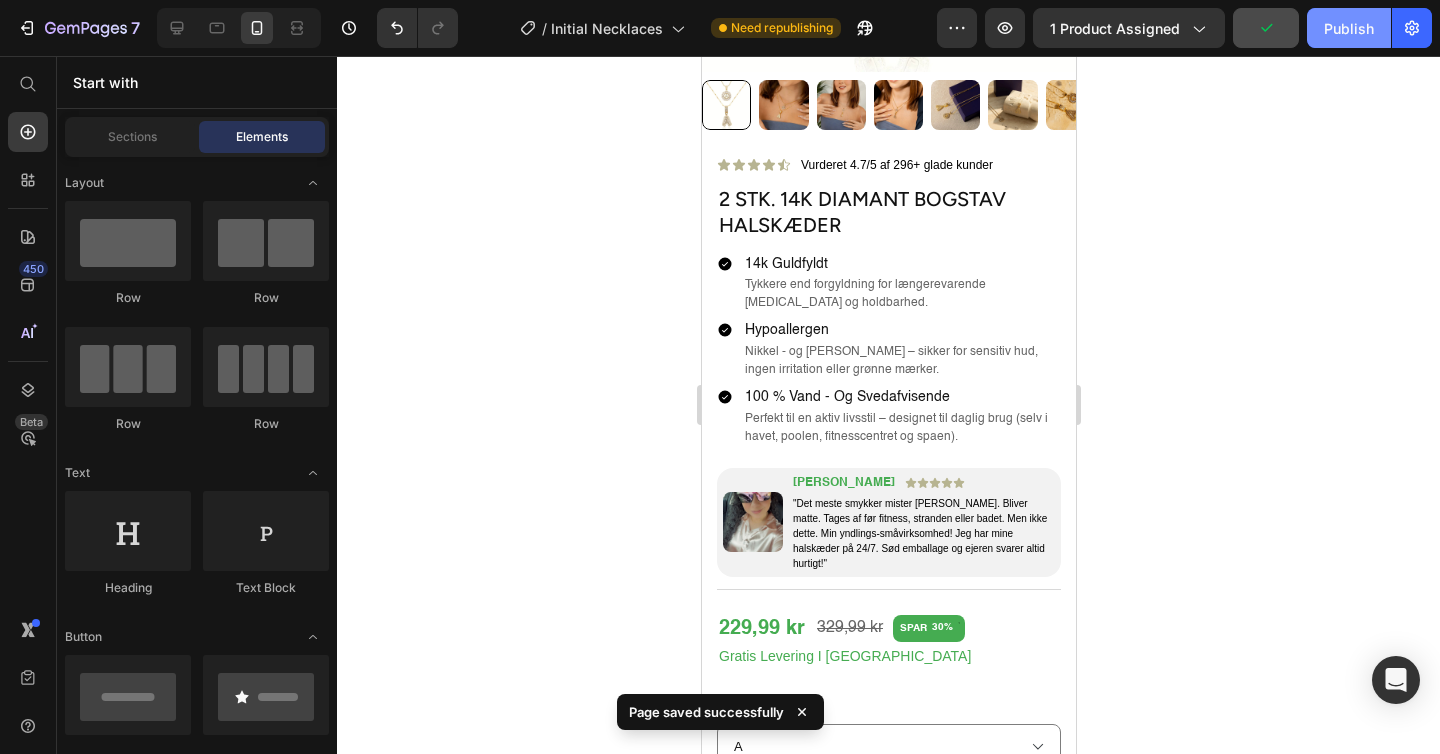 click on "Publish" 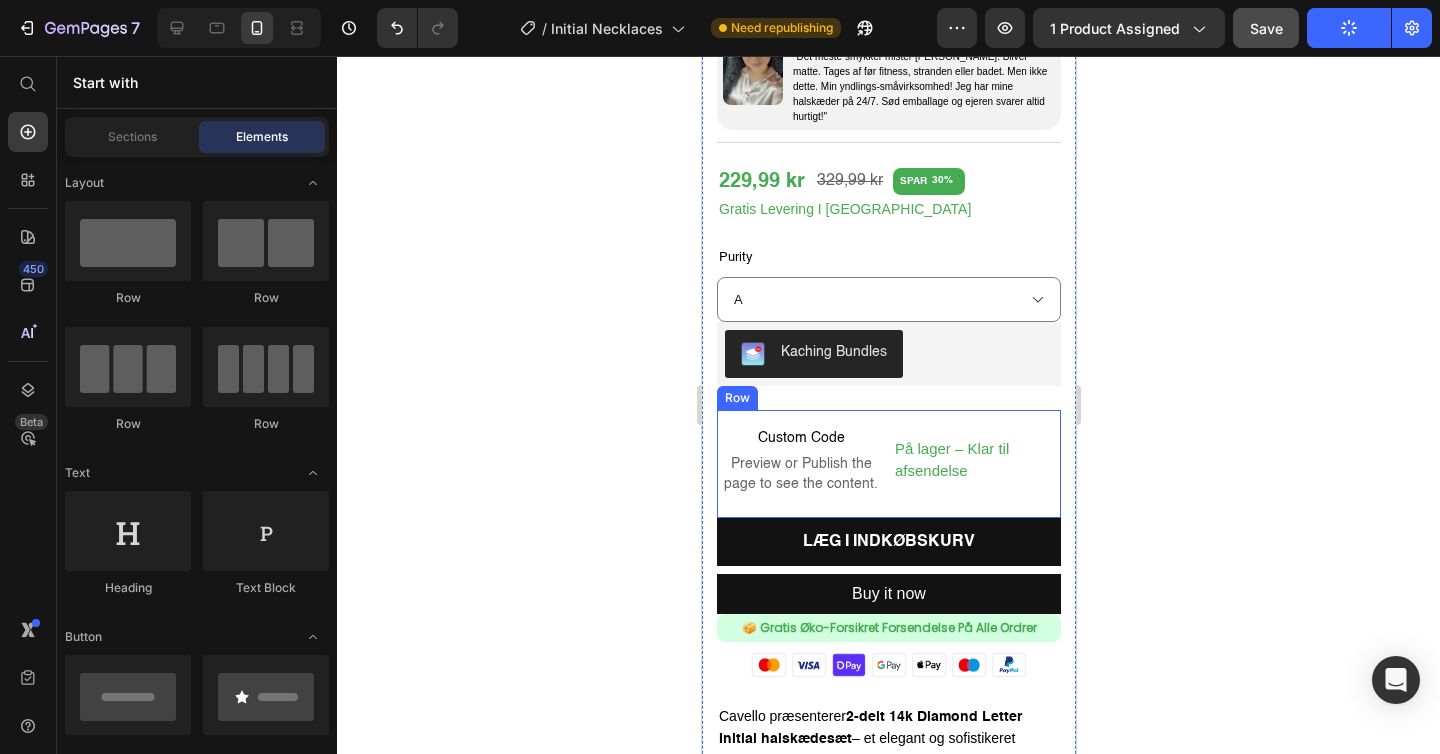 scroll, scrollTop: 1171, scrollLeft: 0, axis: vertical 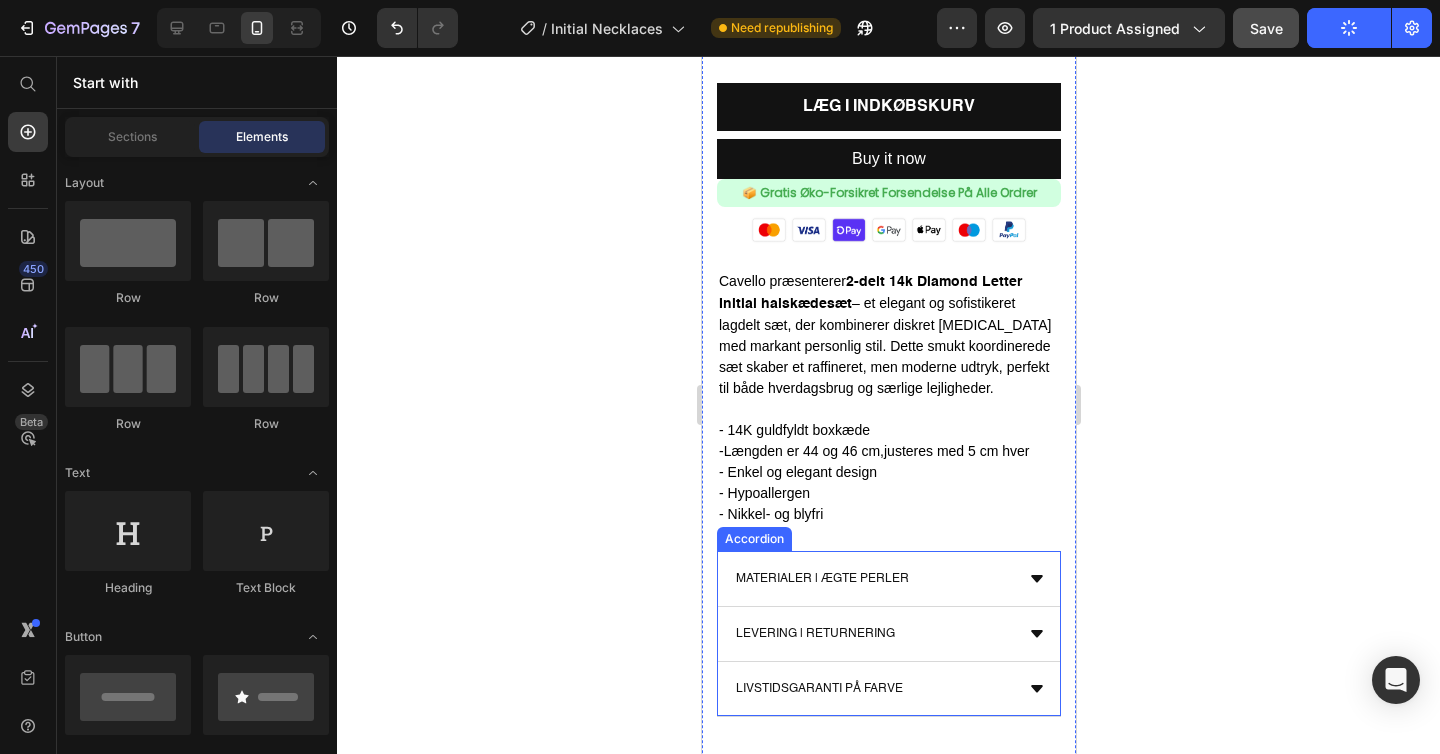 click on "Materialer | Ægte perler" at bounding box center [821, 579] 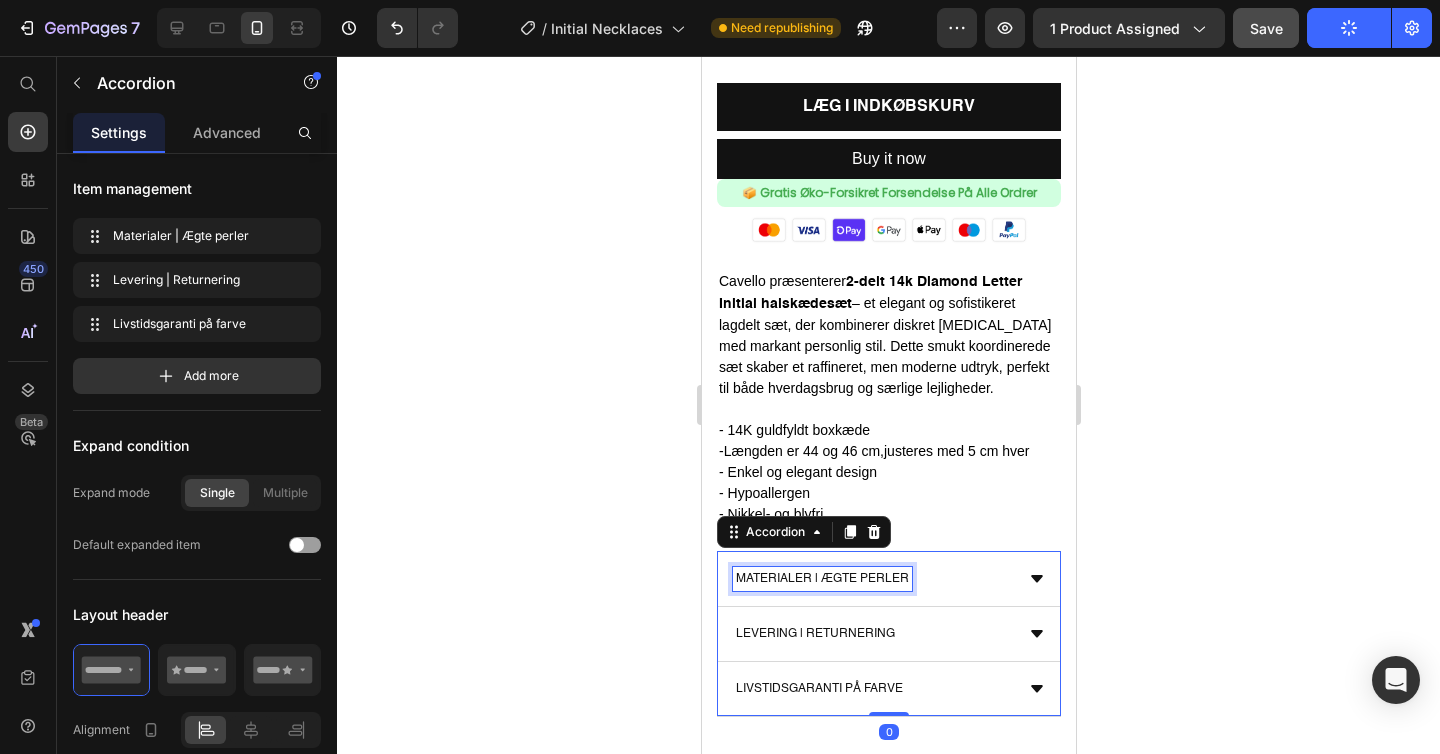 click on "Materialer | Ægte perler" at bounding box center (821, 579) 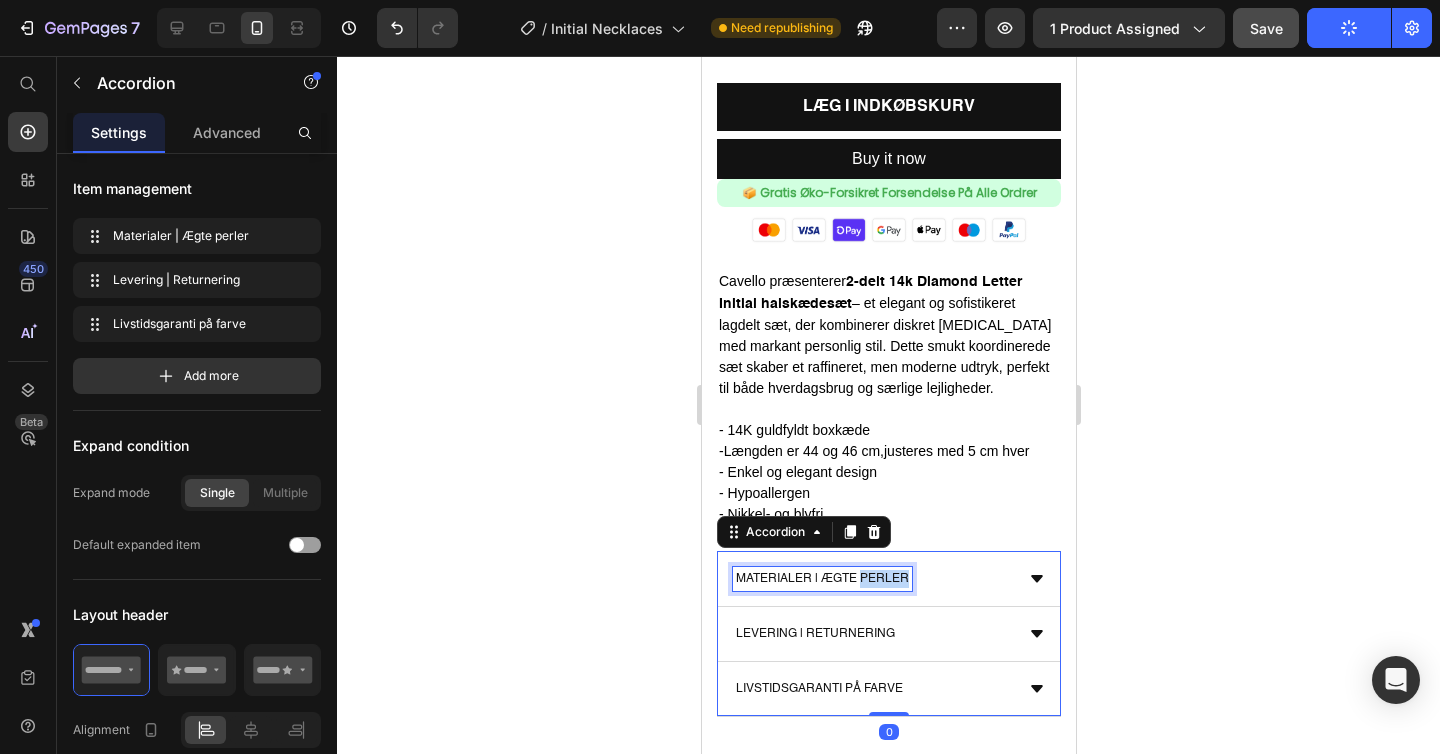 click on "Materialer | Ægte perler" at bounding box center (821, 579) 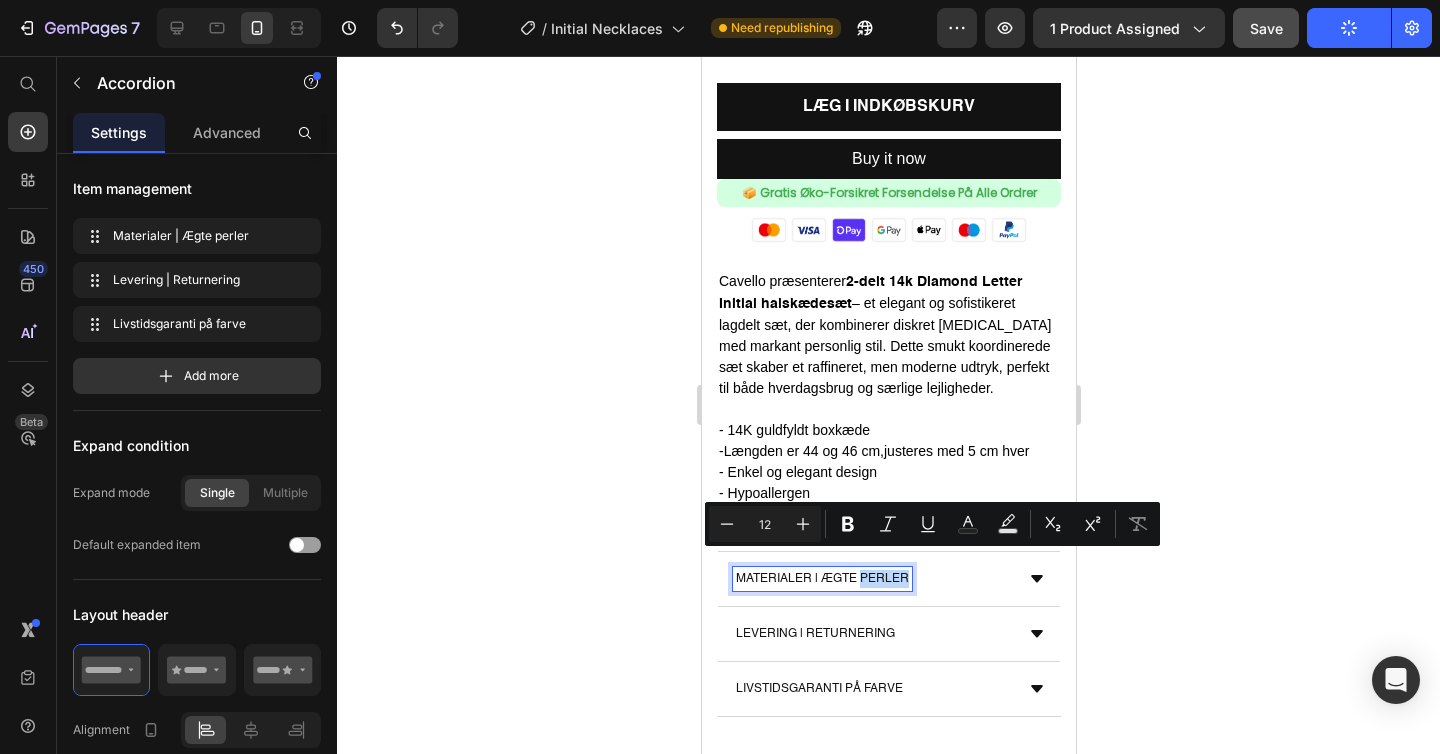 click on "Materialer | Ægte perler" at bounding box center [821, 579] 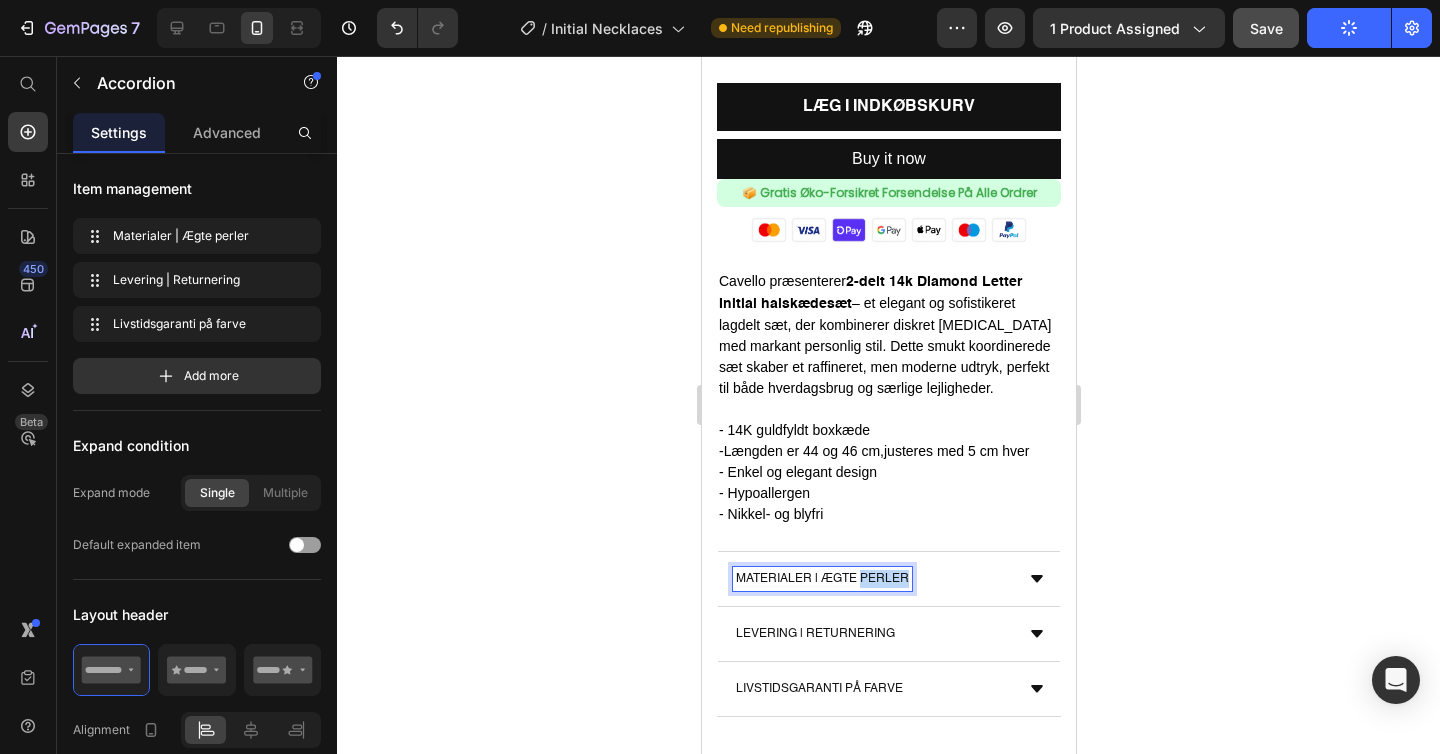 click on "Materialer | Ægte perler" at bounding box center (821, 579) 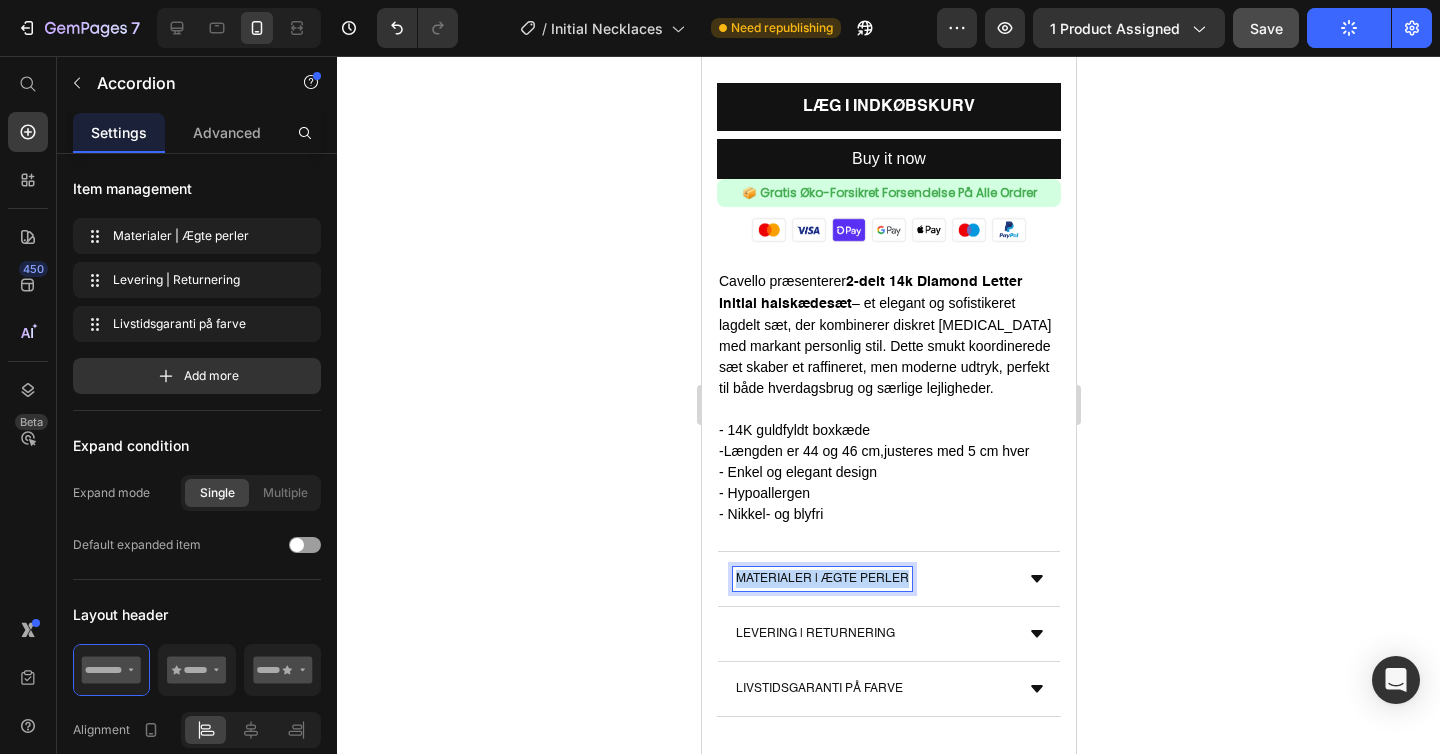 click on "Materialer | Ægte perler" at bounding box center (821, 579) 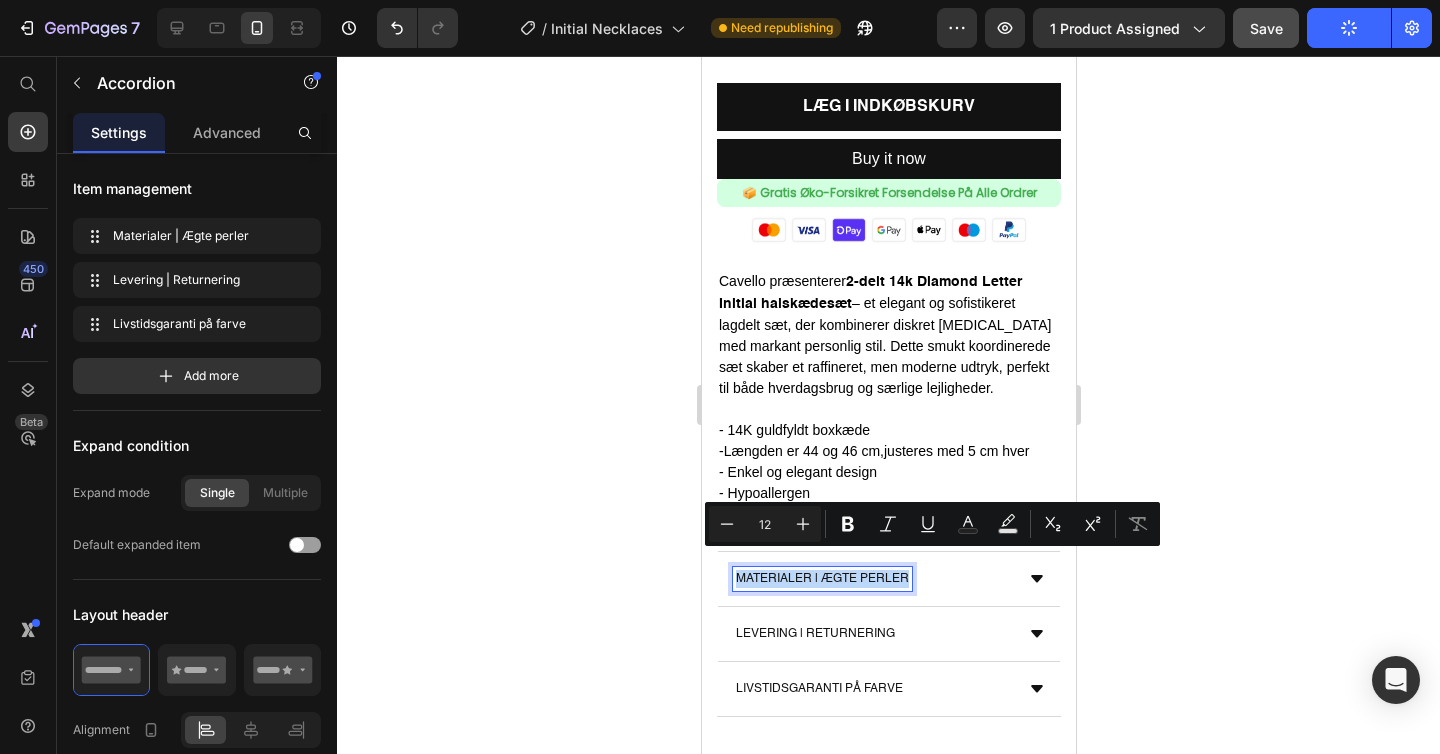 click on "Materialer | Ægte perler" at bounding box center [821, 579] 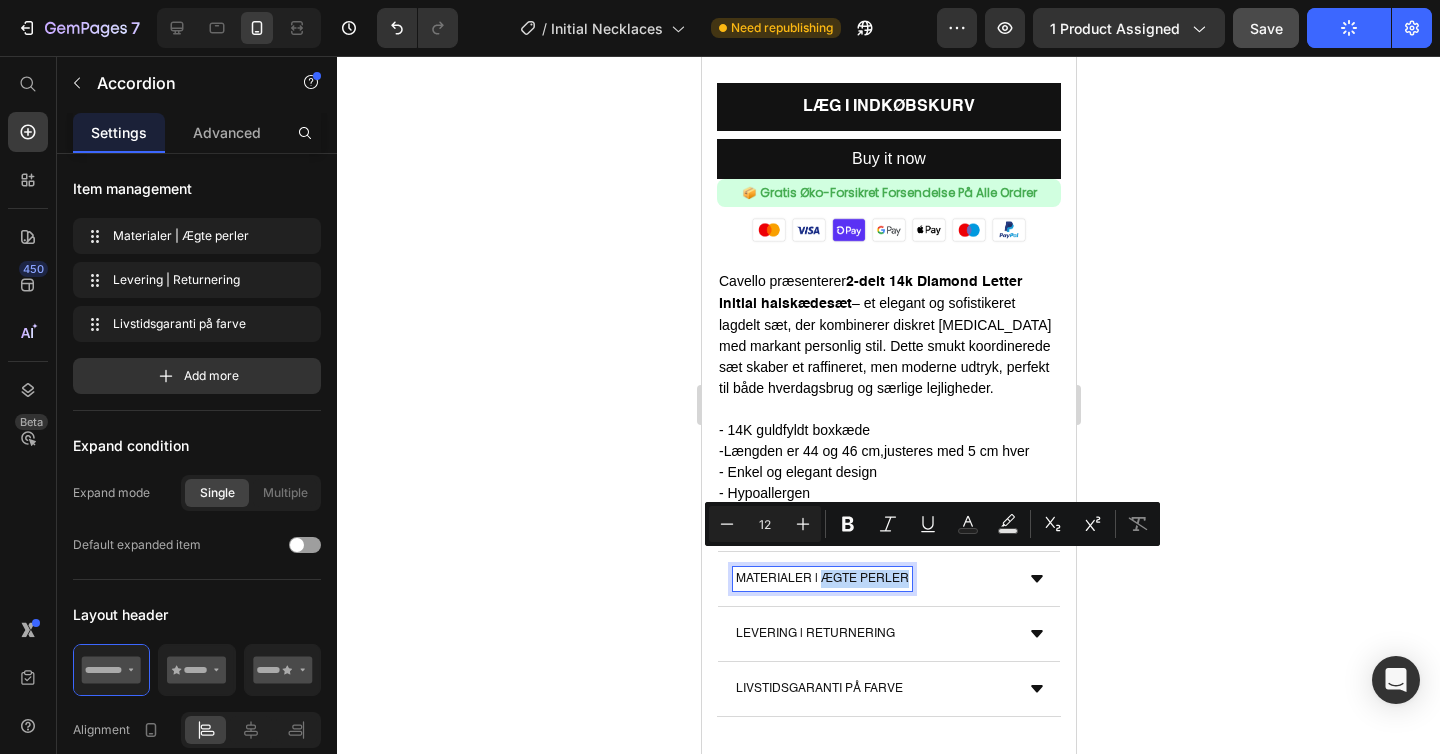 drag, startPoint x: 822, startPoint y: 564, endPoint x: 913, endPoint y: 563, distance: 91.00549 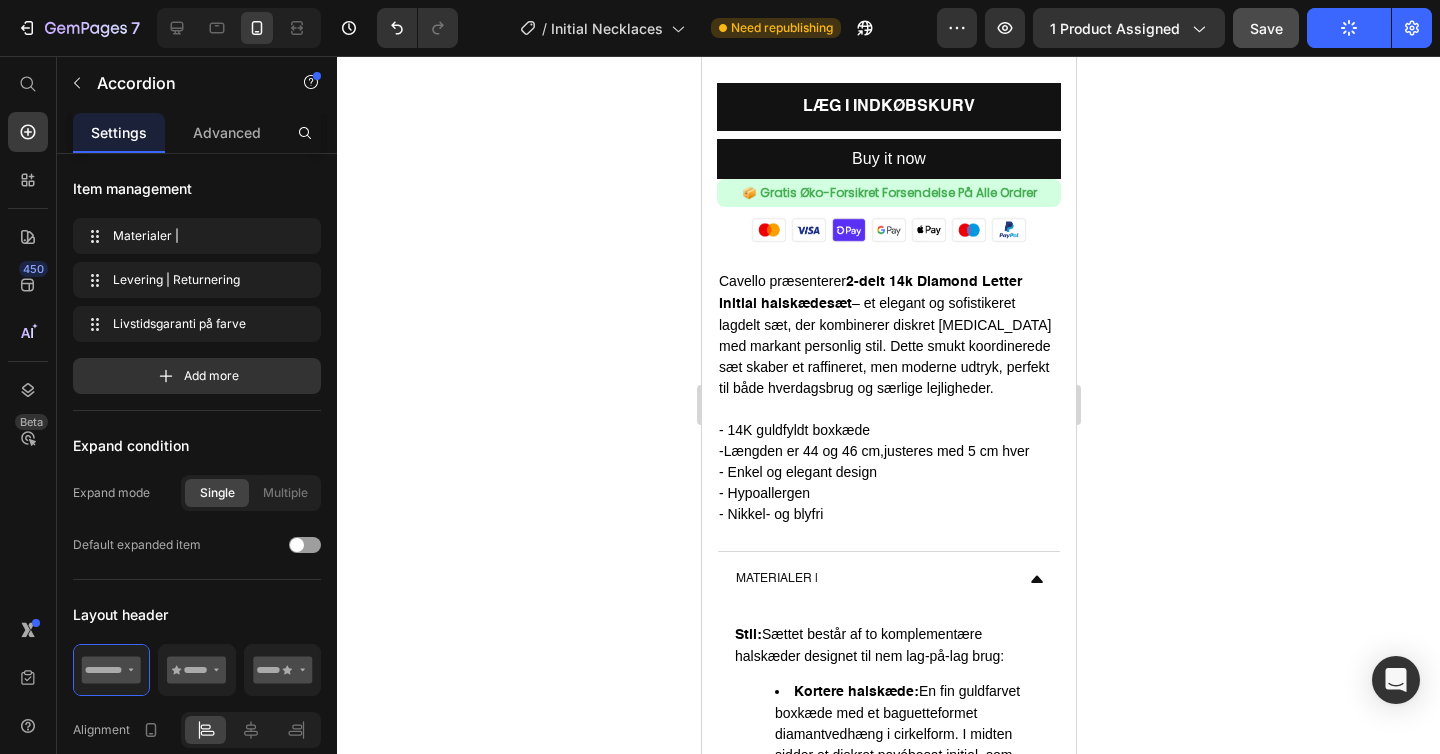 click 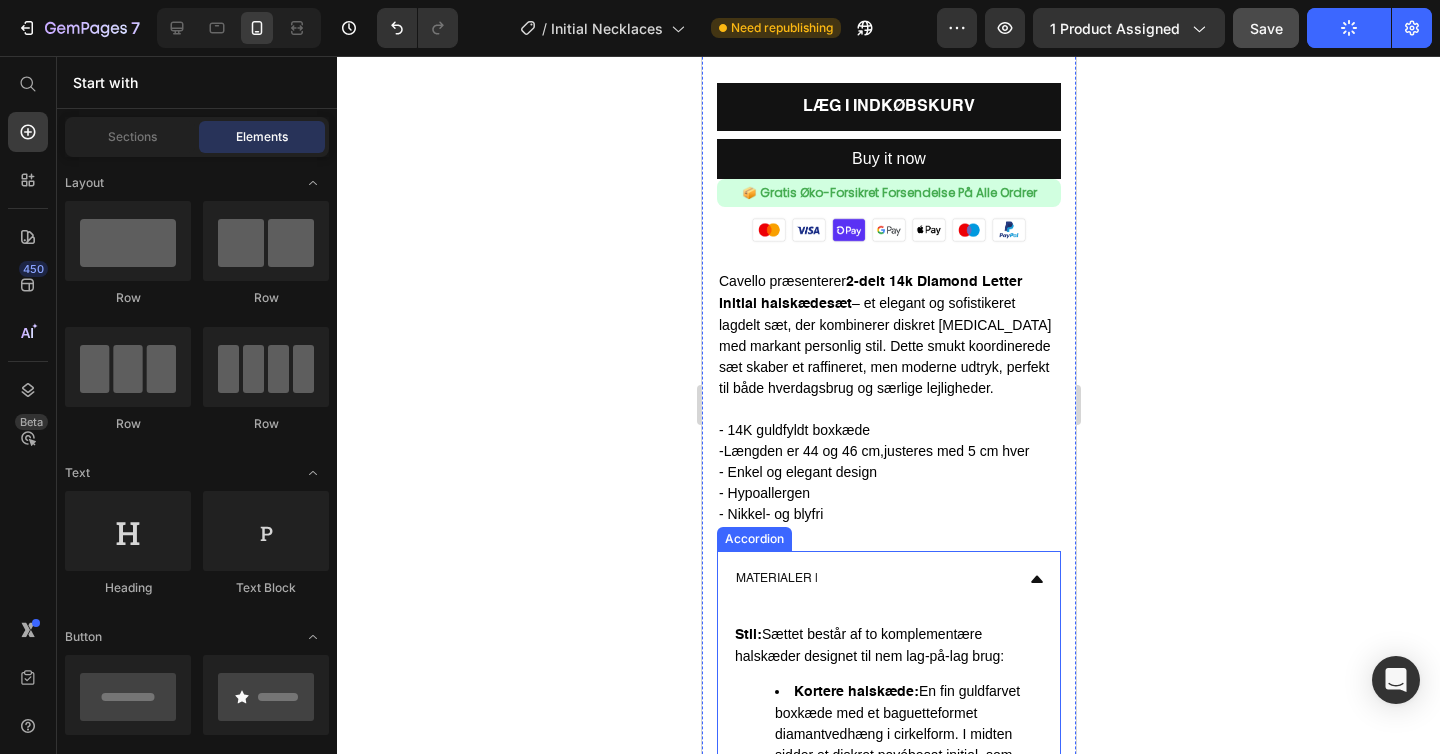 click on "Materialer |" at bounding box center [872, 579] 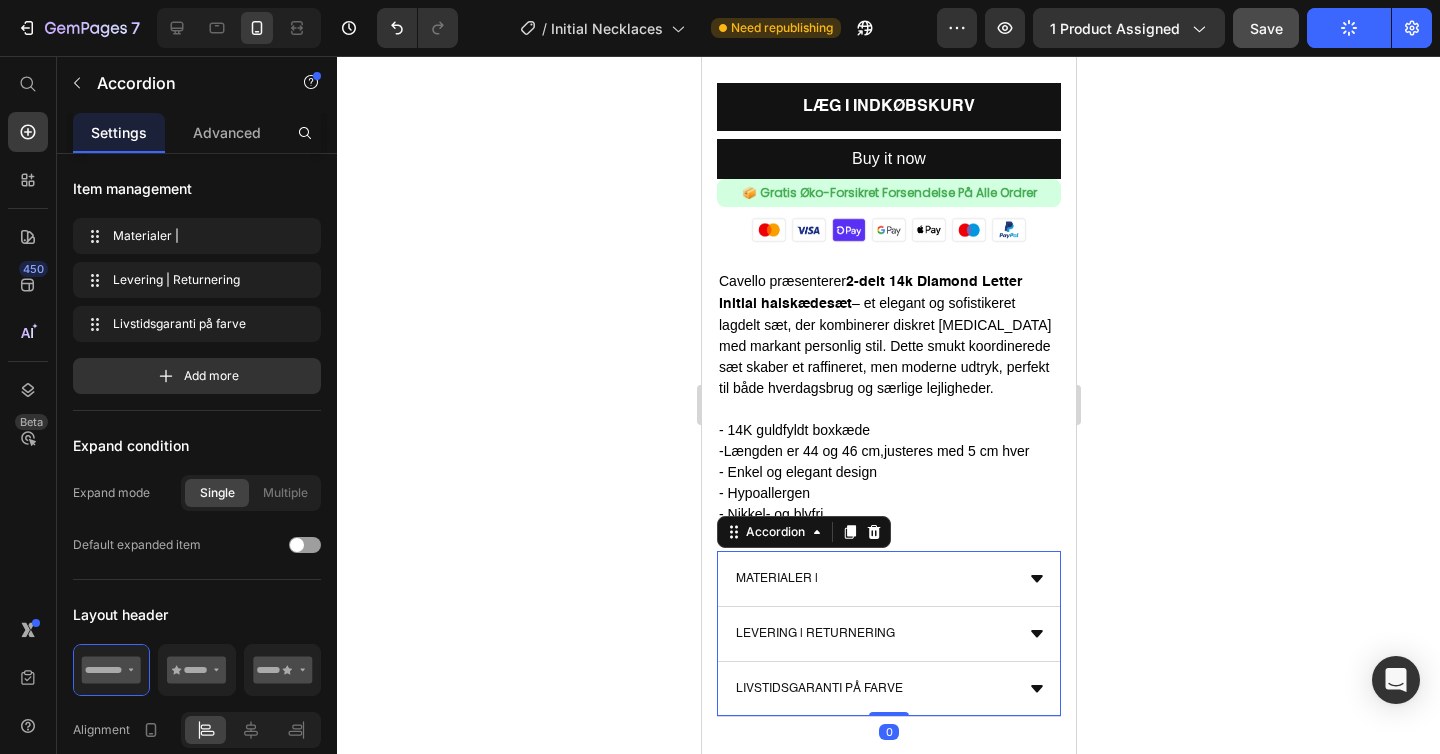 click on "Materialer |" at bounding box center (872, 579) 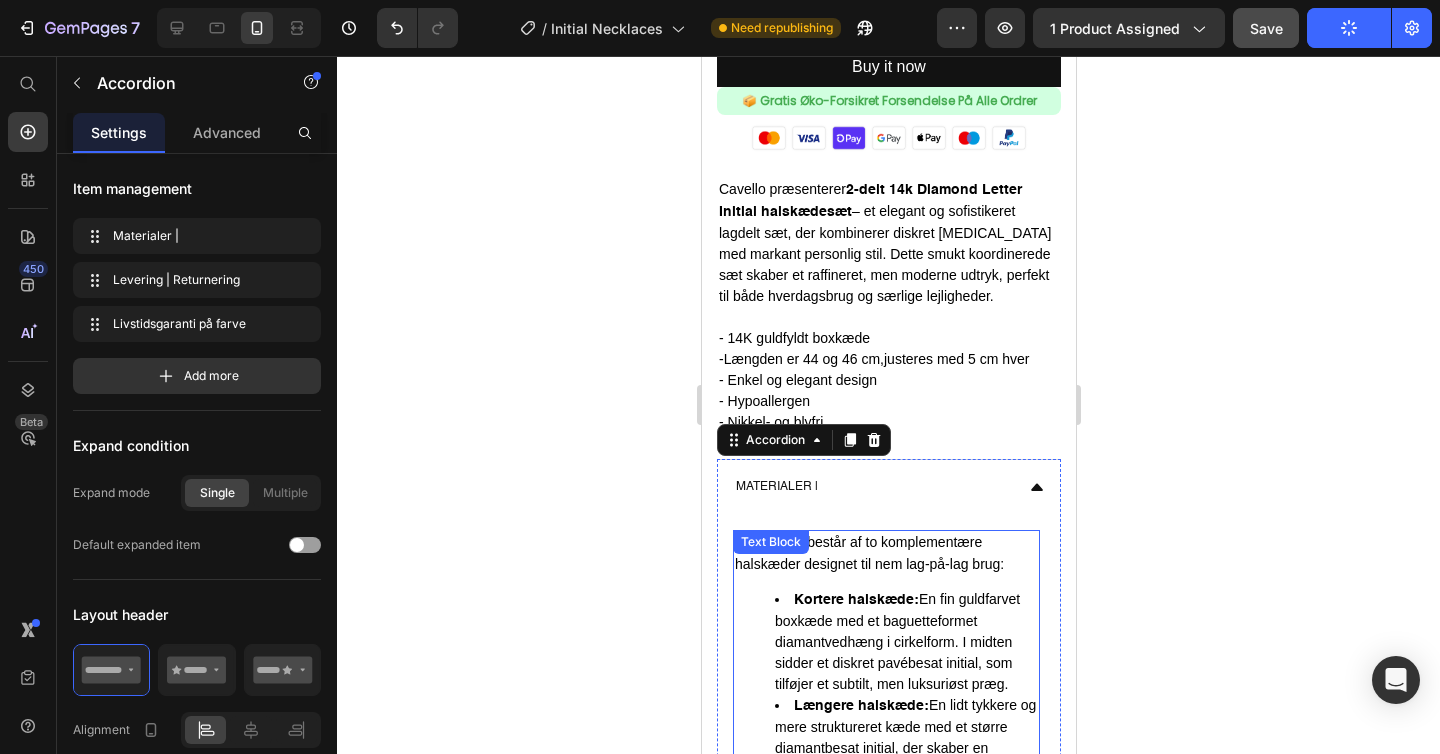 scroll, scrollTop: 1288, scrollLeft: 0, axis: vertical 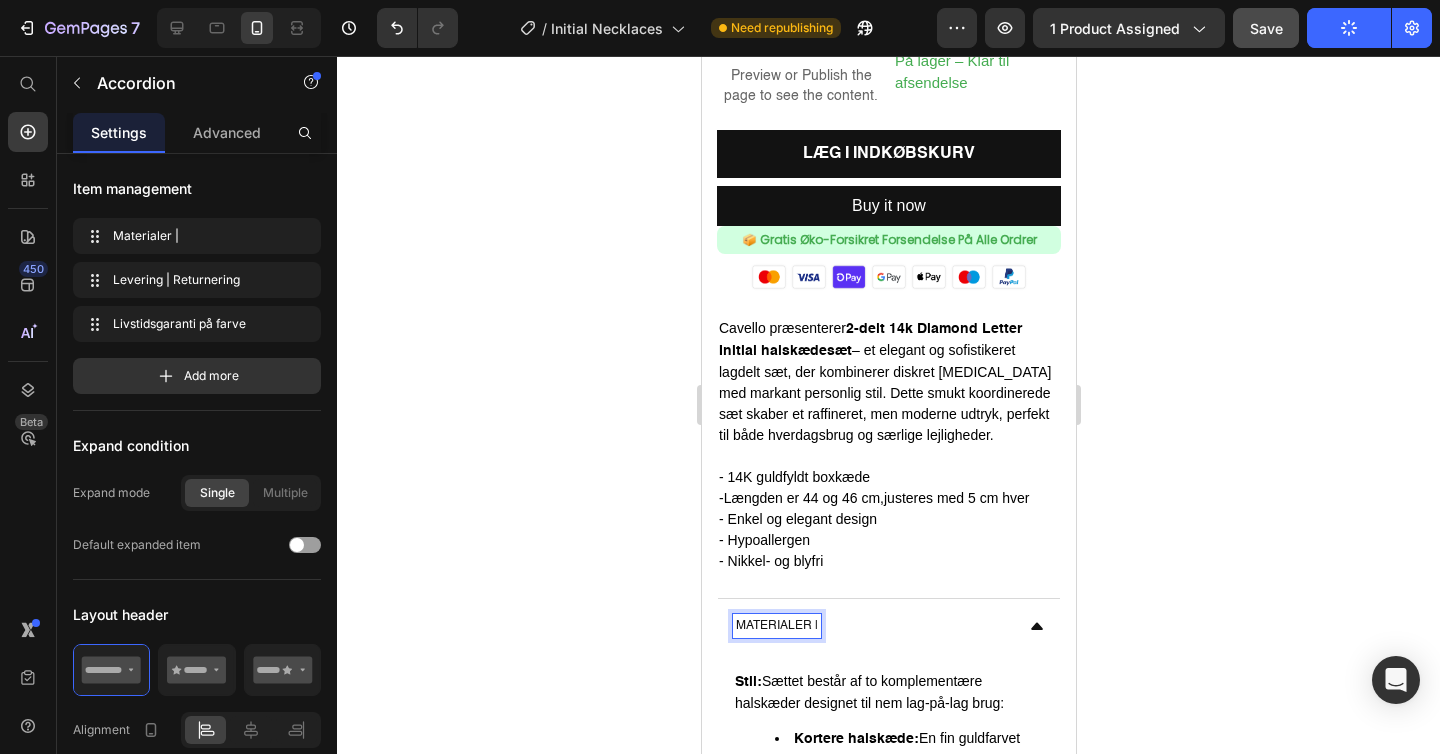 click on "Materialer |" at bounding box center (776, 626) 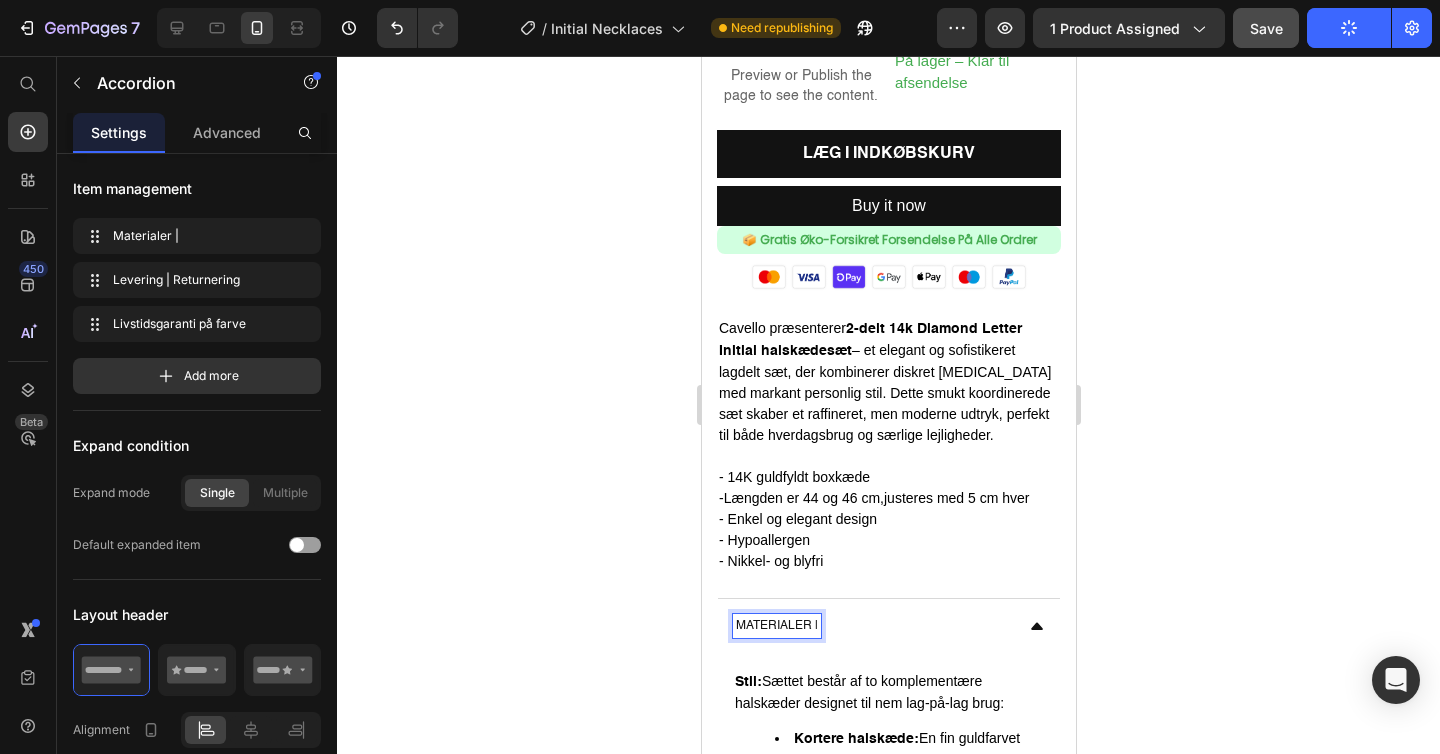 click on "Materialer |" at bounding box center (776, 626) 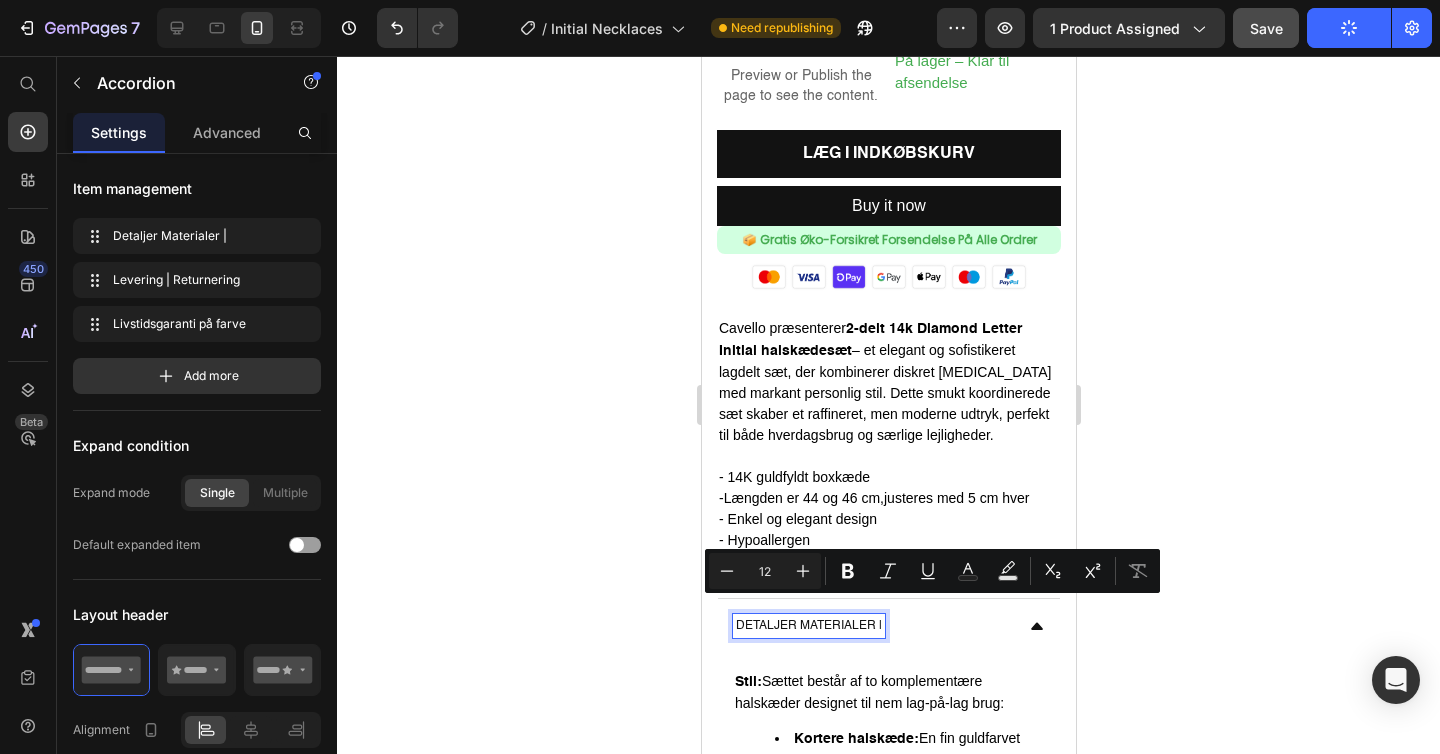 click on "Detaljer Materialer |" at bounding box center (808, 626) 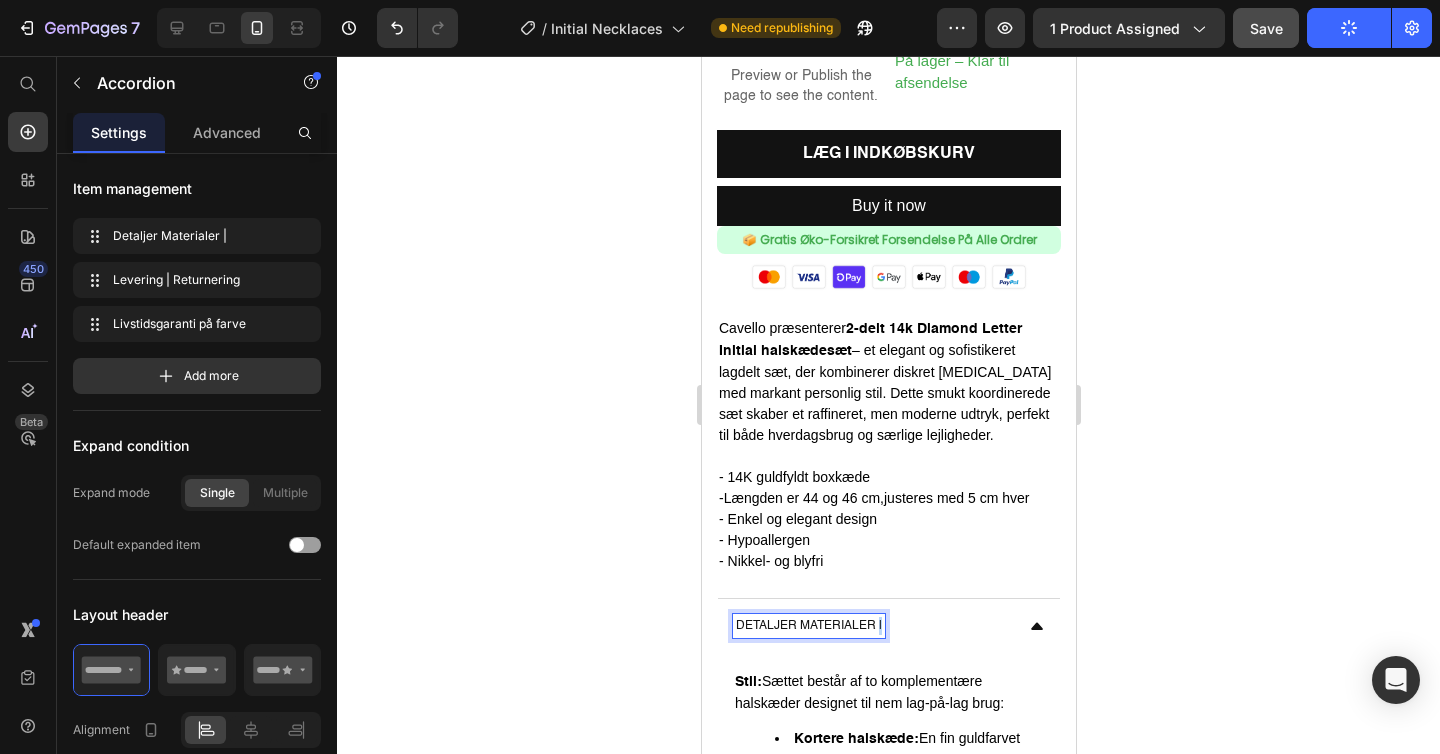 click on "Detaljer Materialer |" at bounding box center (808, 626) 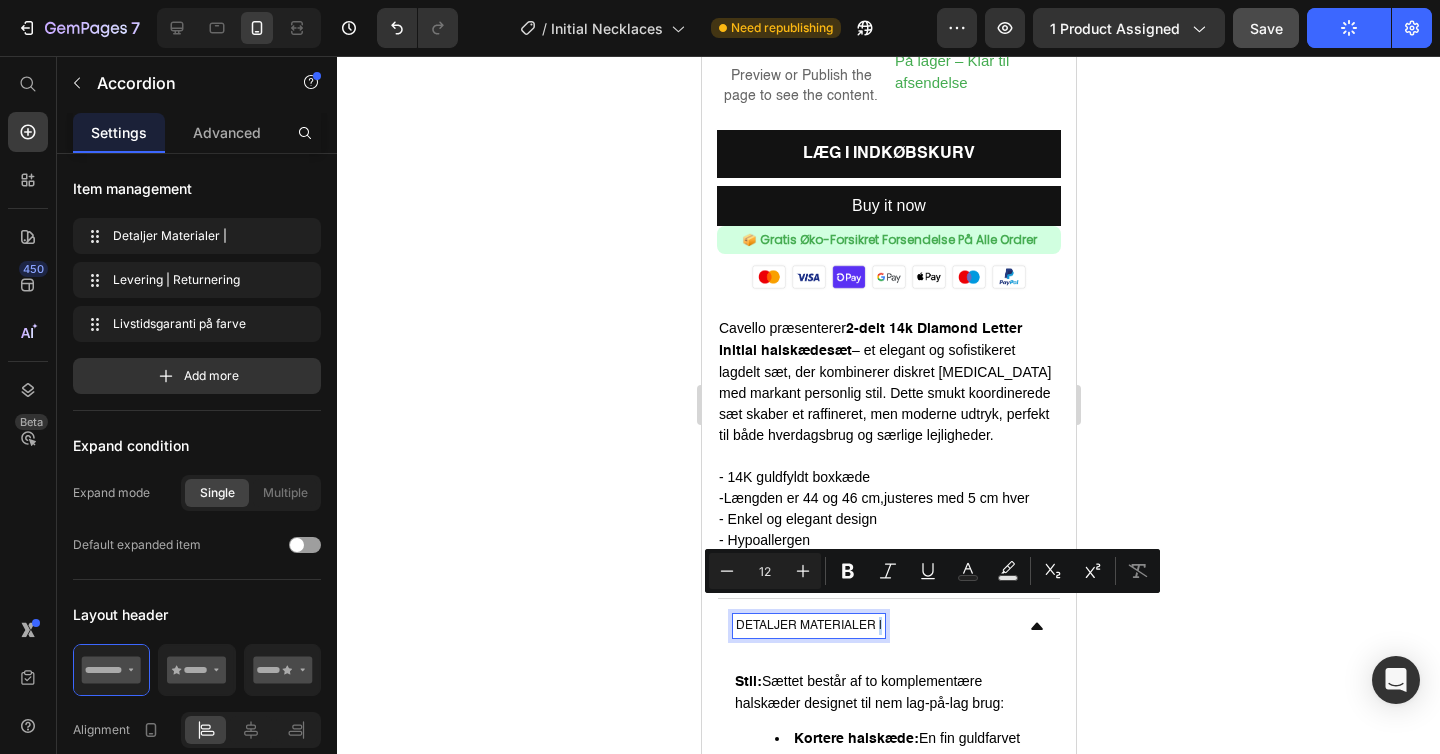 click on "Detaljer Materialer |" at bounding box center [808, 626] 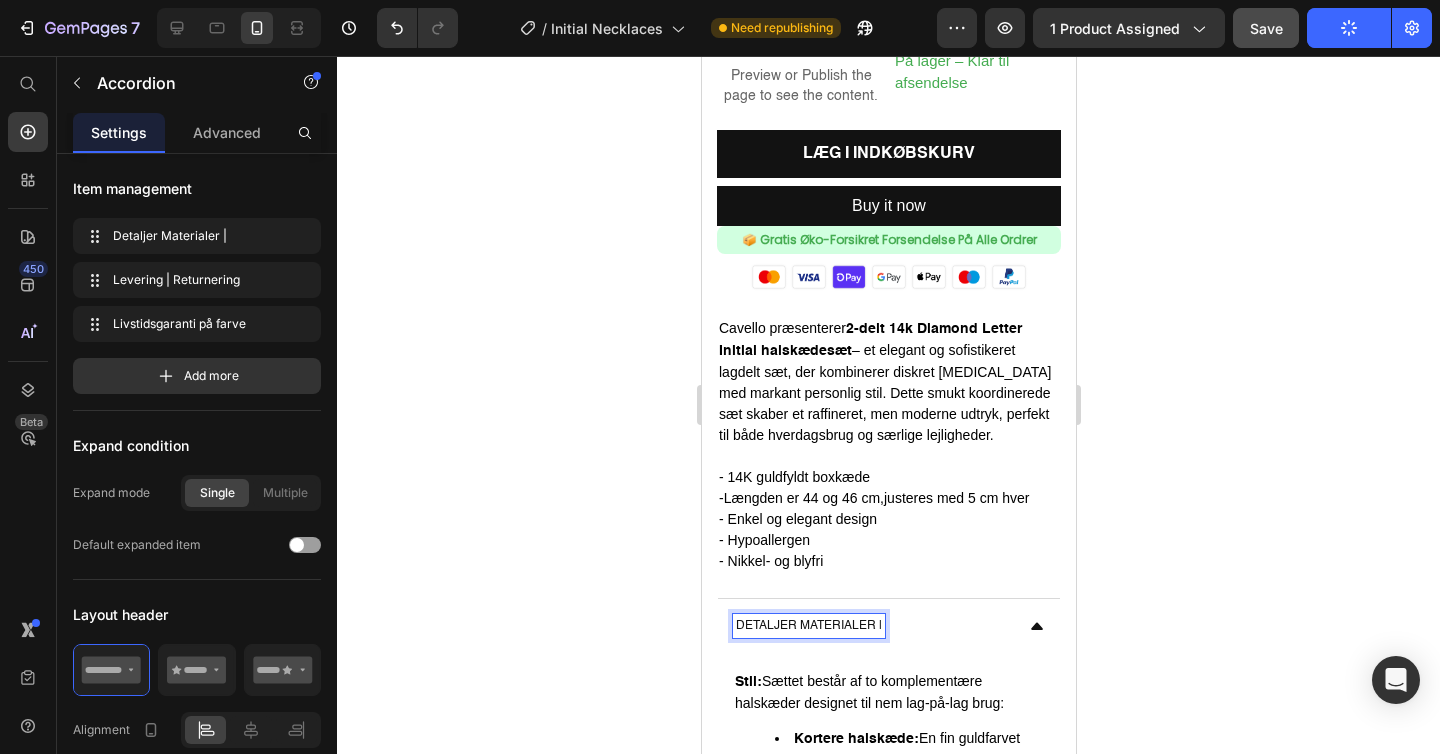 click on "Detaljer Materialer |" at bounding box center [808, 626] 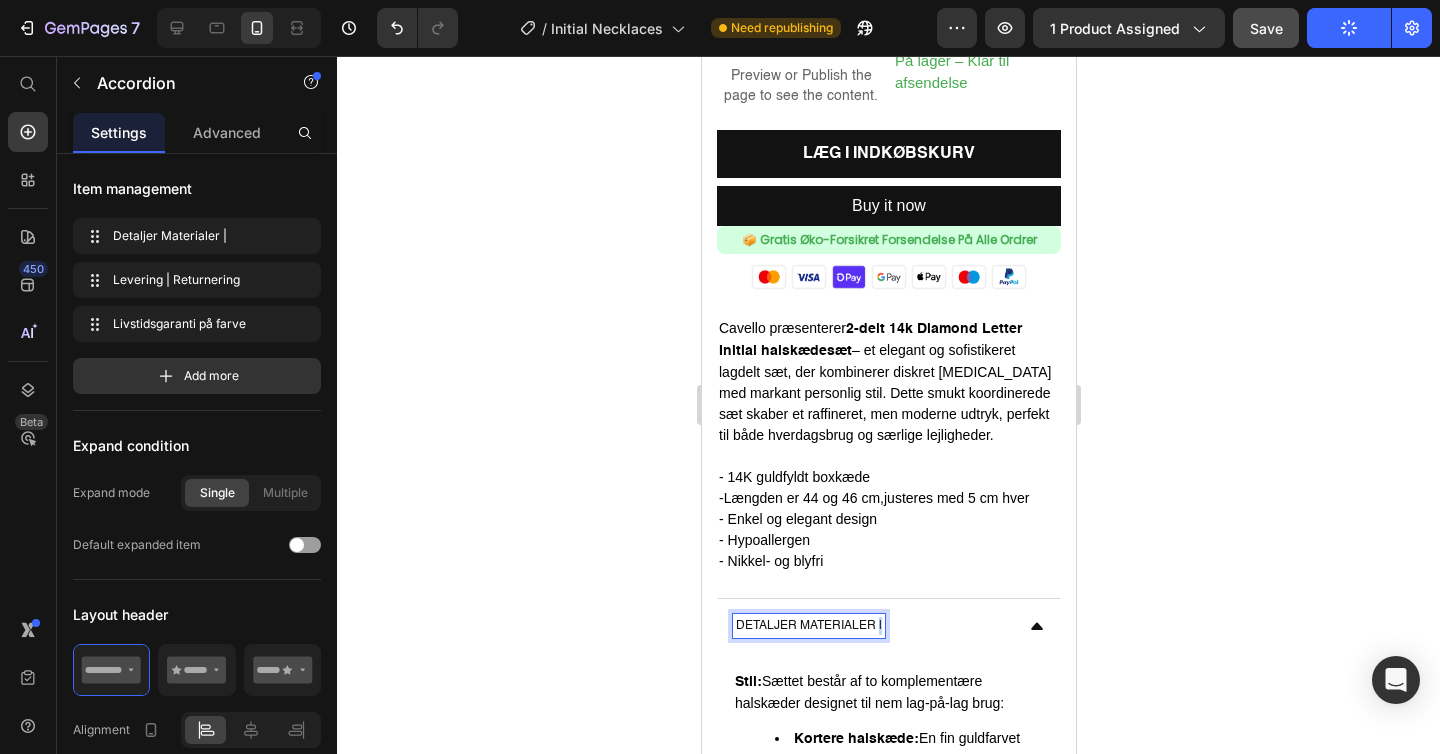click on "Detaljer Materialer |" at bounding box center (808, 626) 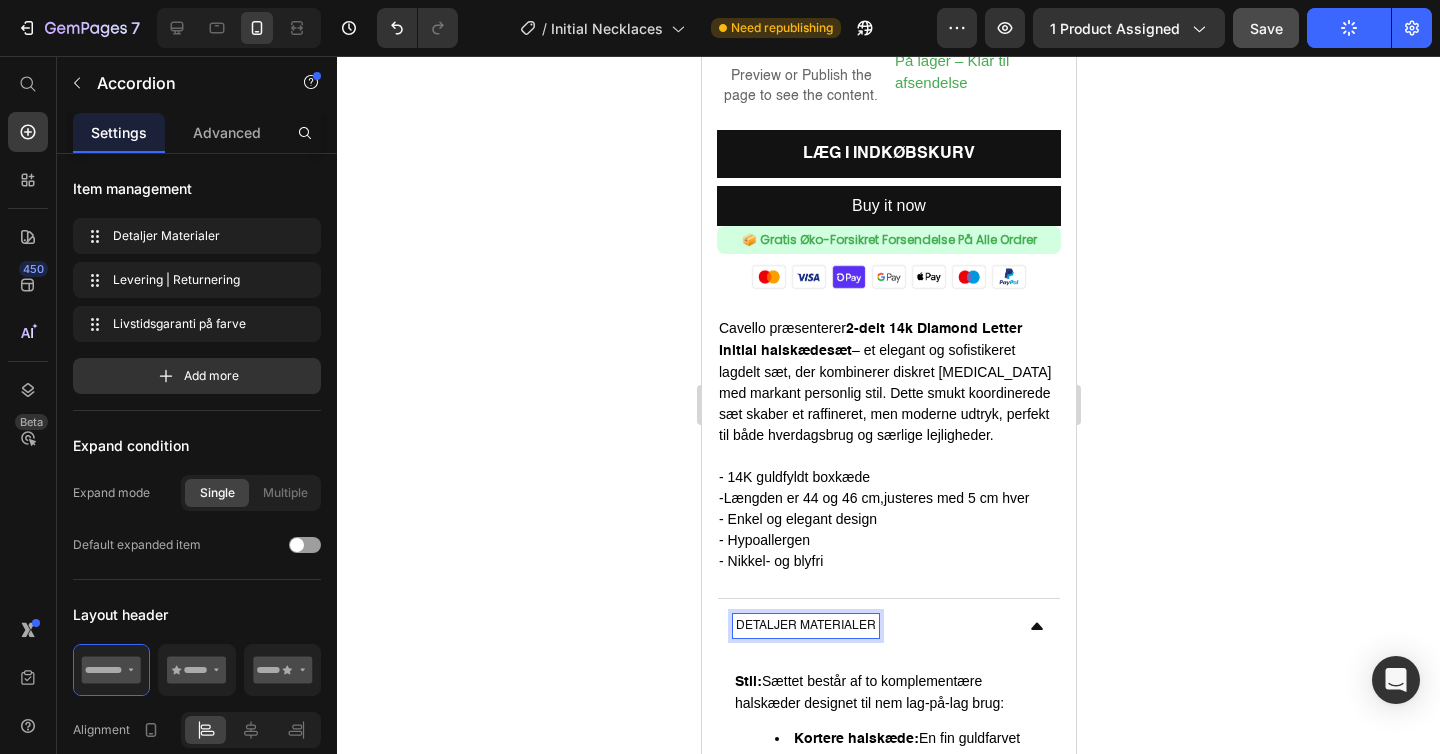 click on "Detaljer Materialer" at bounding box center [805, 626] 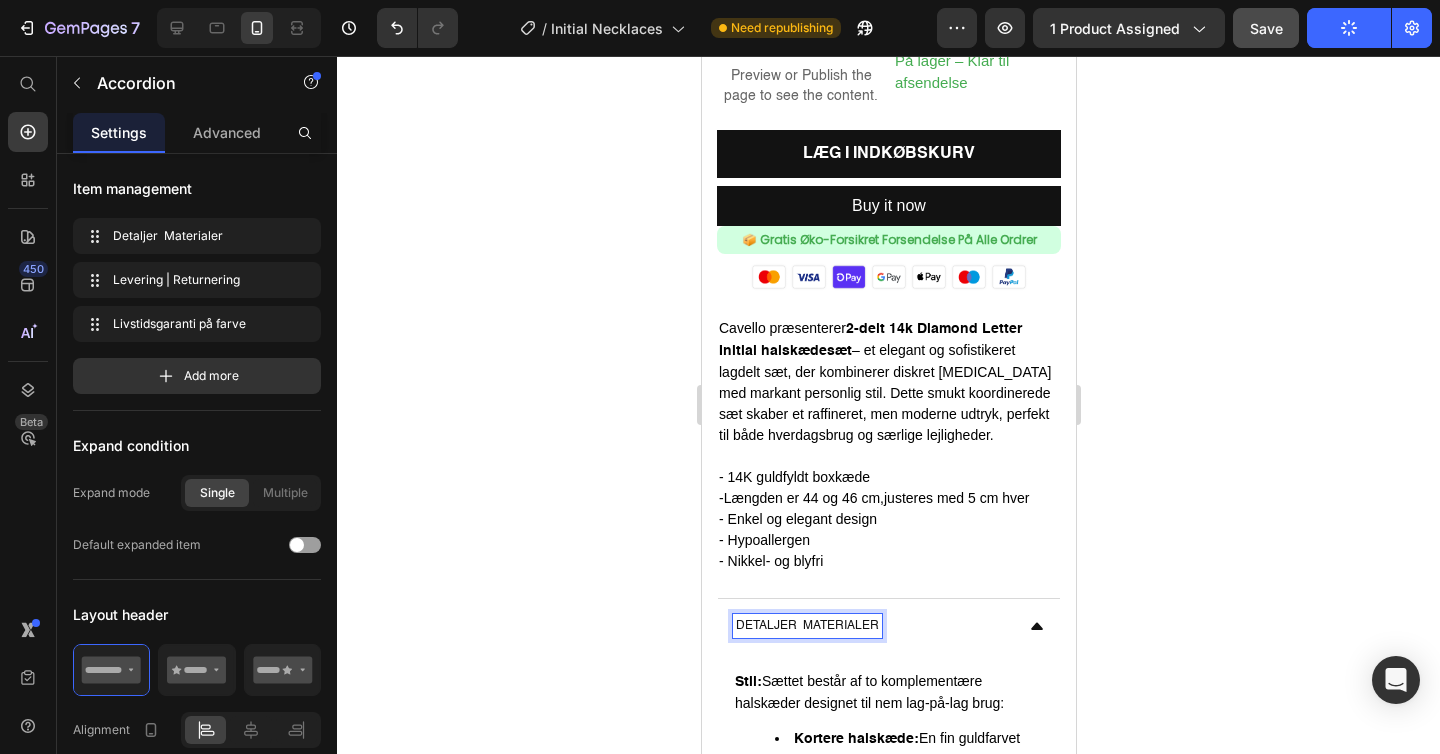 click on "Detaljer  Materialer" at bounding box center [806, 626] 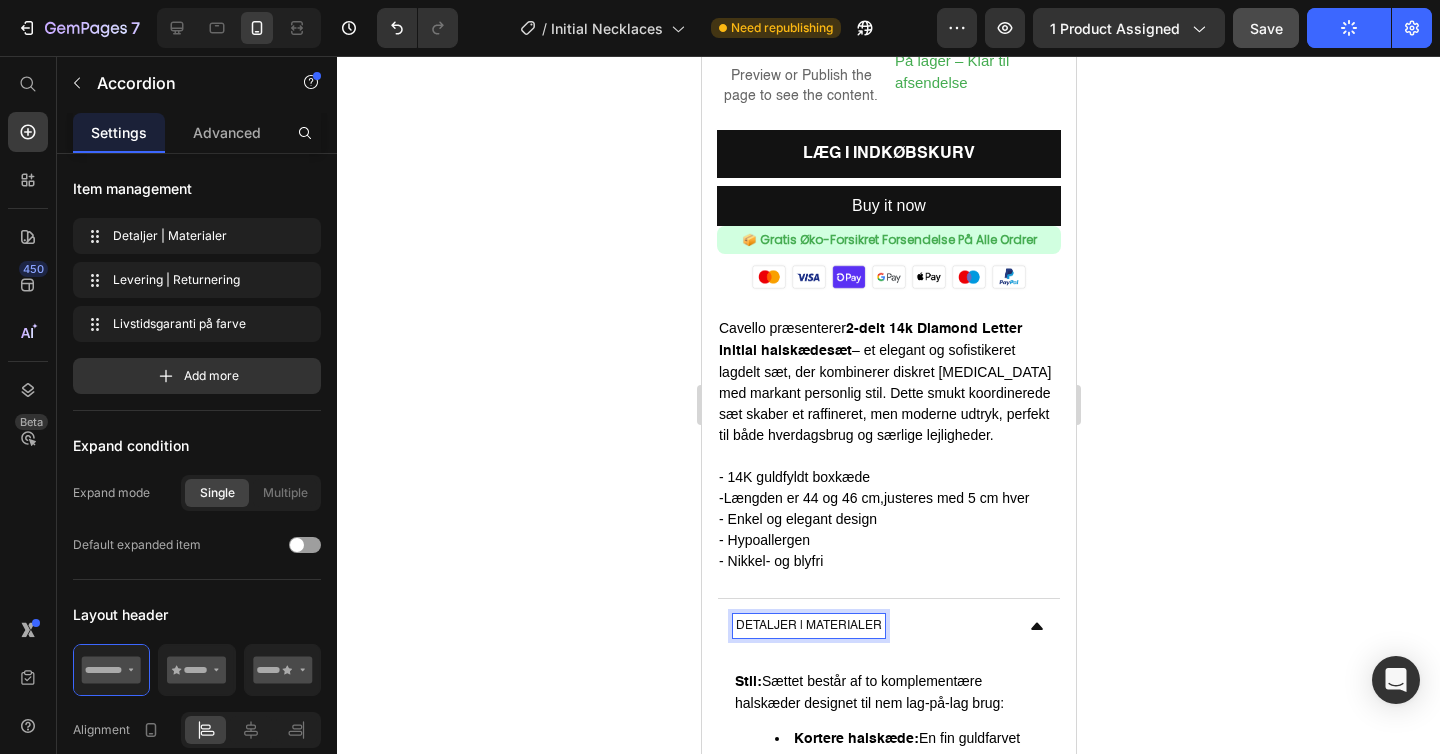 click on "Detaljer | Materialer" at bounding box center [808, 626] 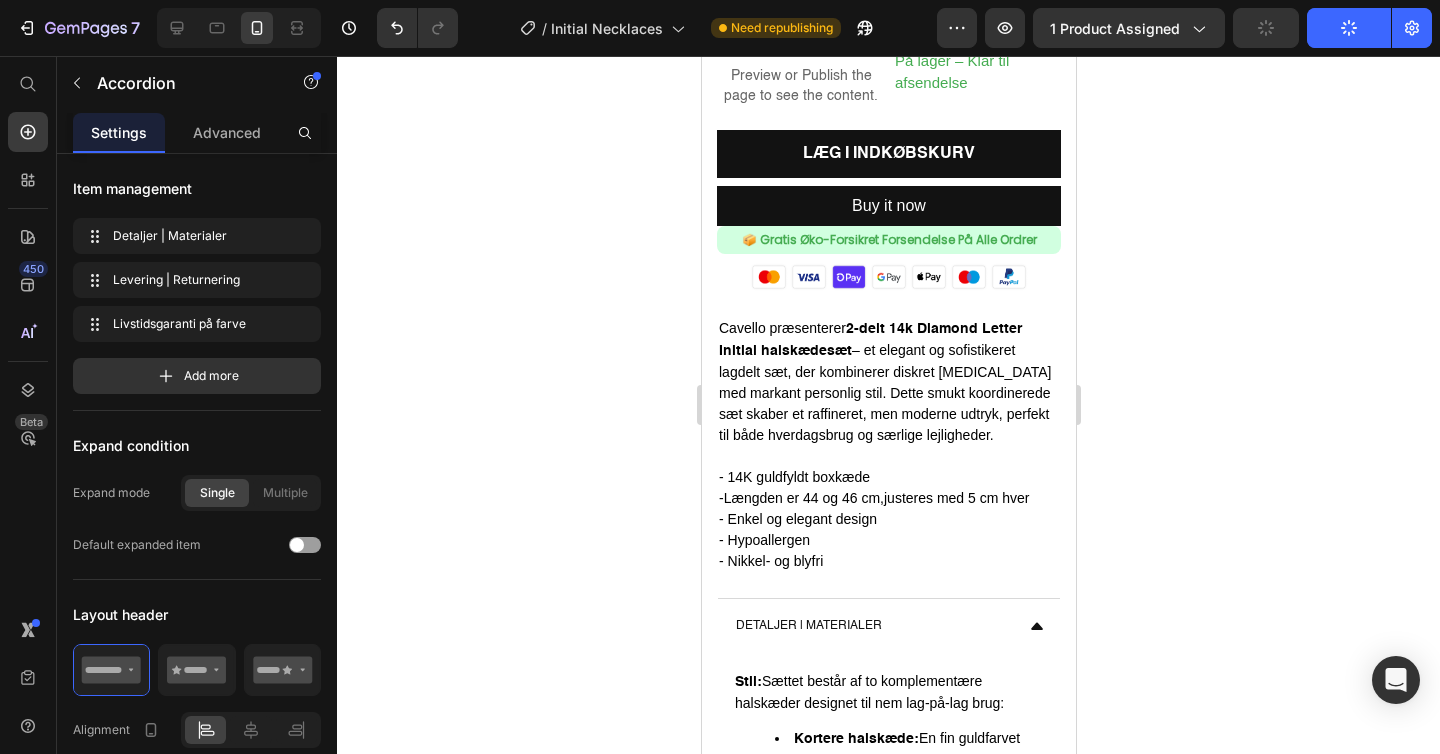 click 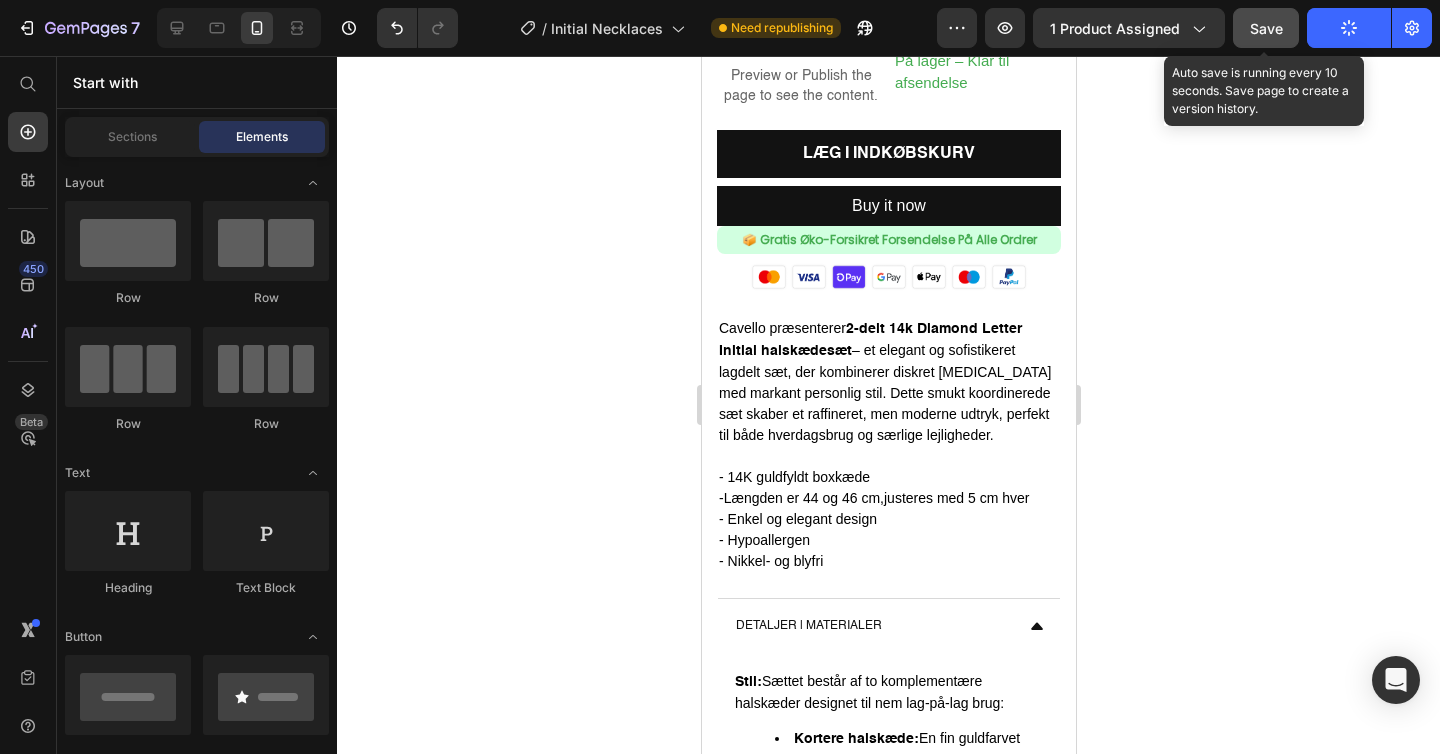 click on "Save" 